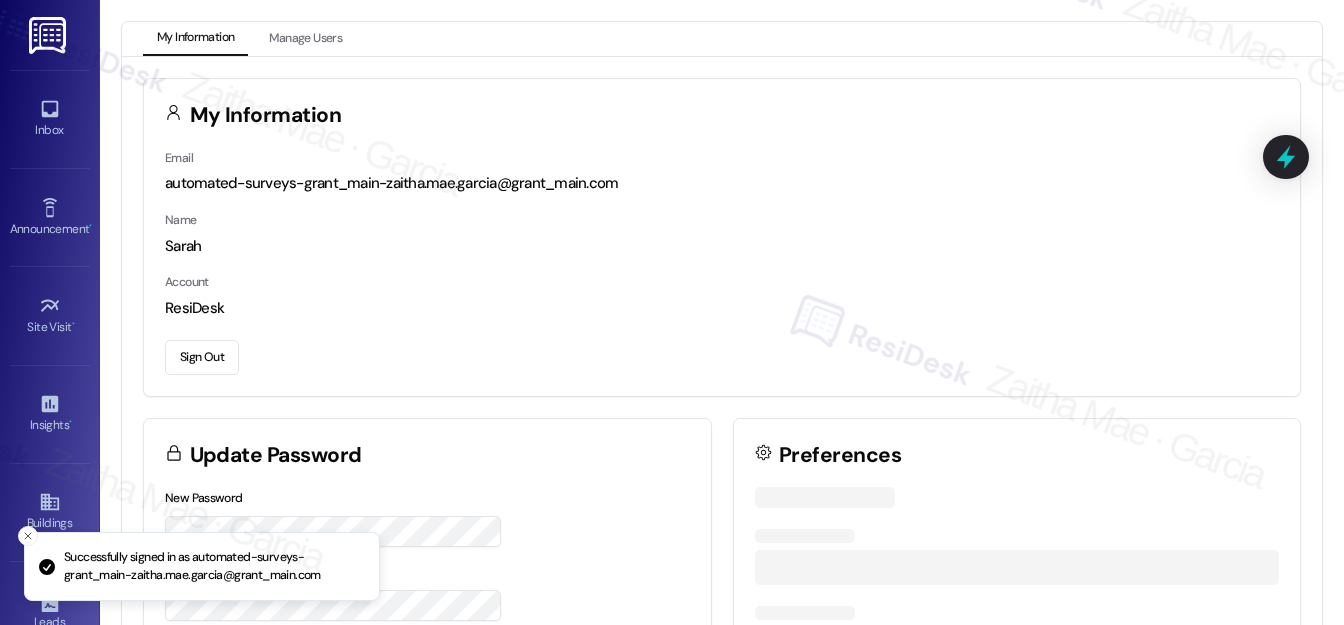 scroll, scrollTop: 0, scrollLeft: 0, axis: both 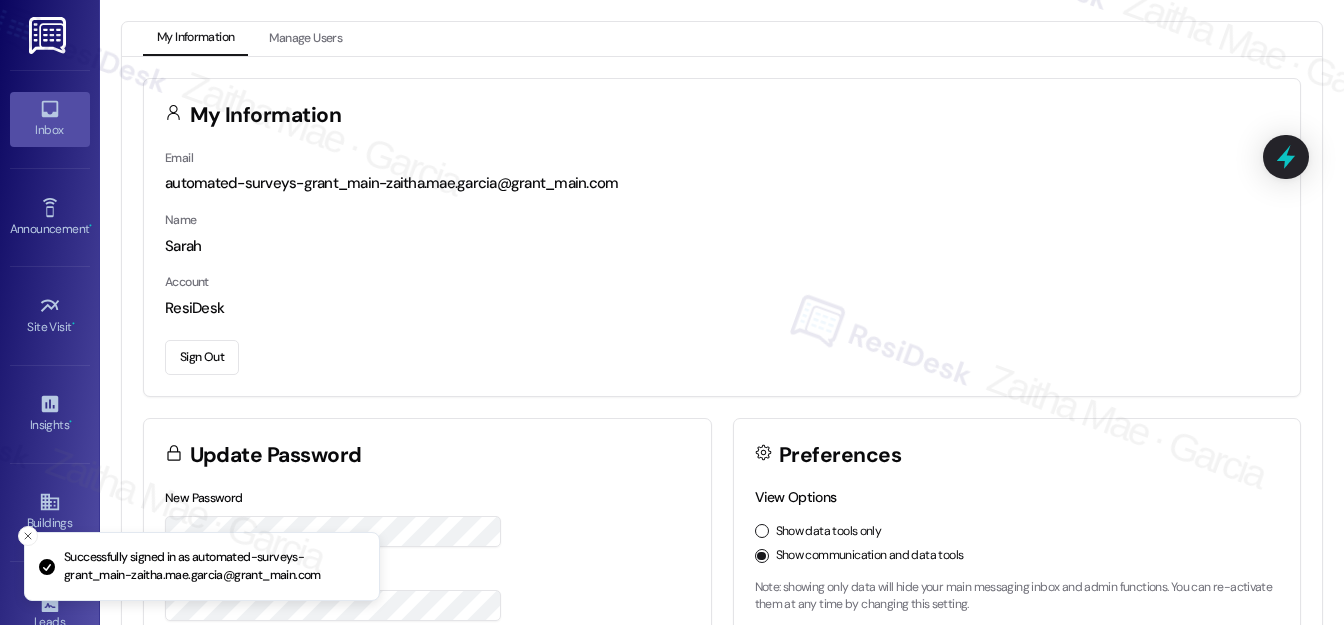 click on "Inbox" at bounding box center (50, 130) 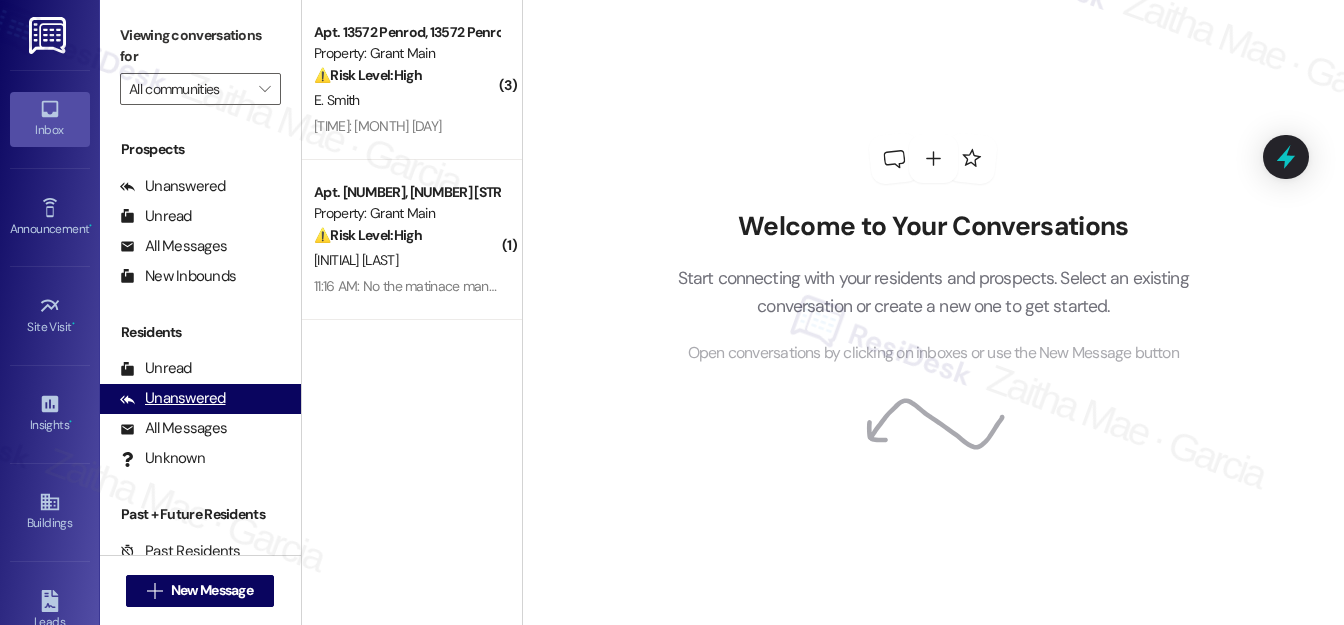 scroll, scrollTop: 269, scrollLeft: 0, axis: vertical 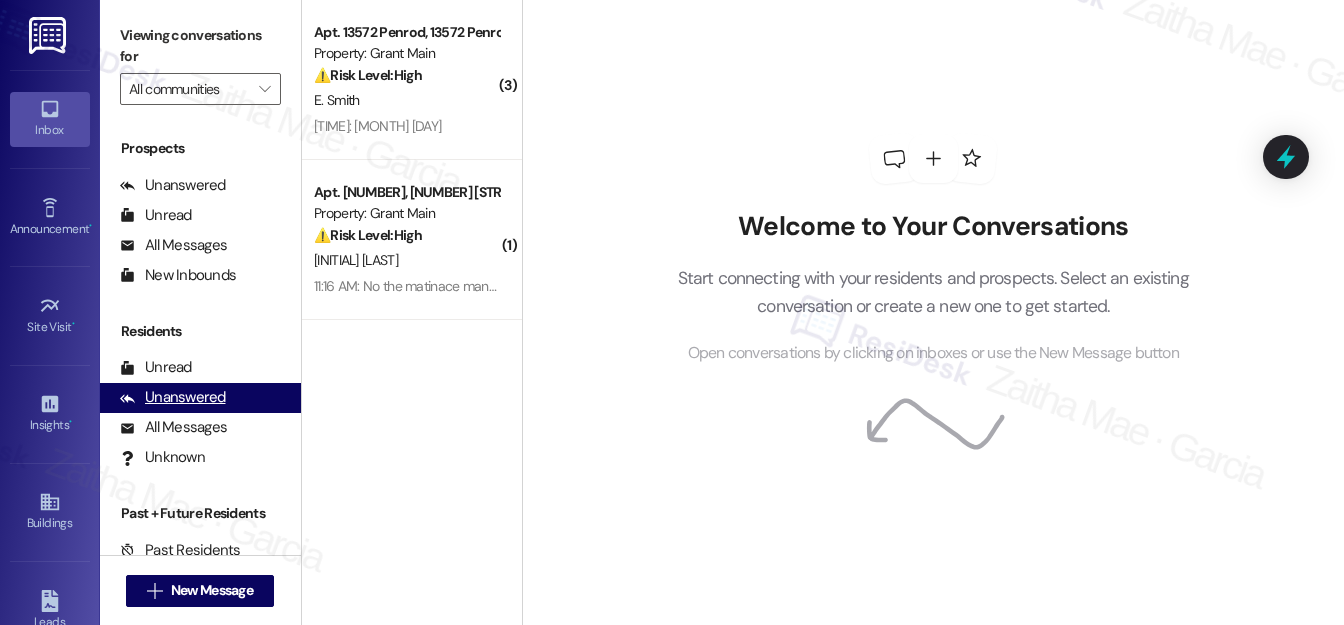 click on "Unanswered" at bounding box center [173, 397] 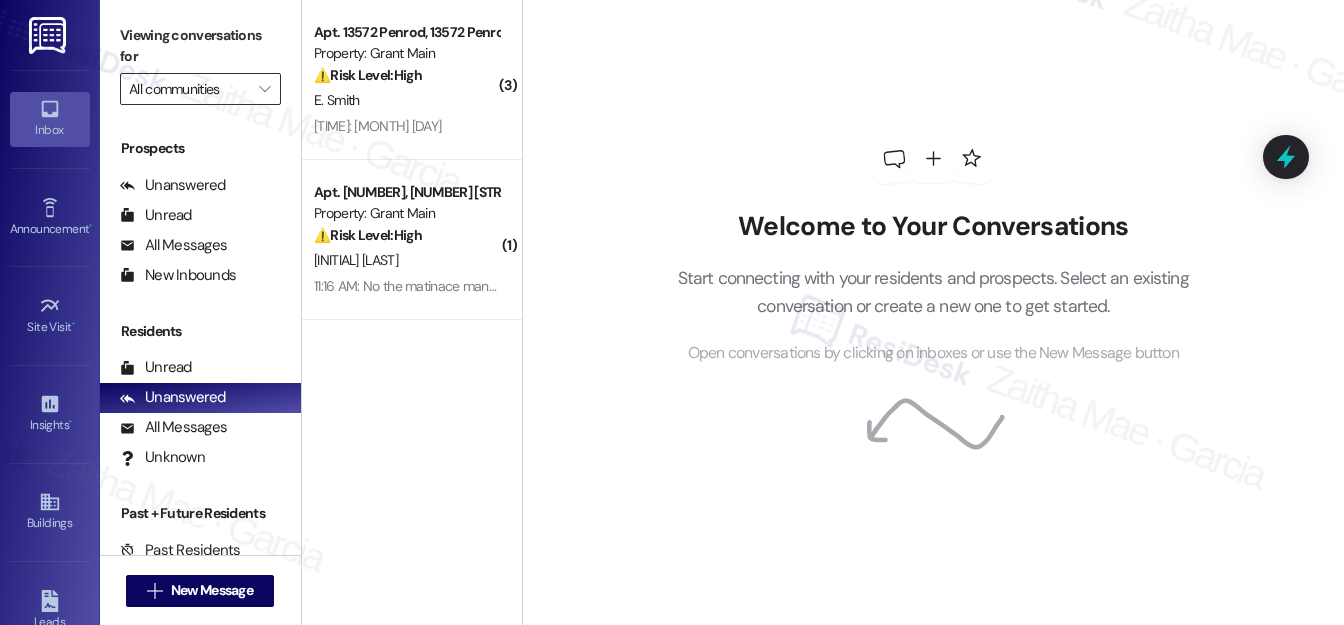 click on "All communities" at bounding box center [189, 89] 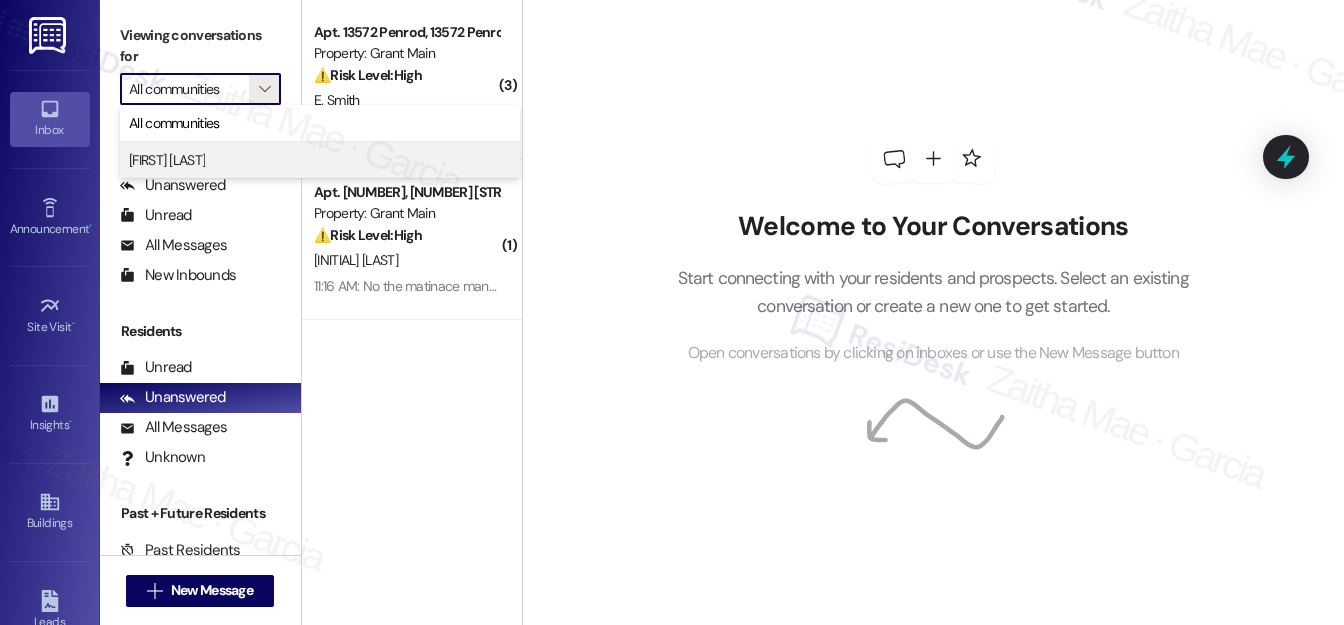 click on "[FIRST] [LAST]" at bounding box center [167, 160] 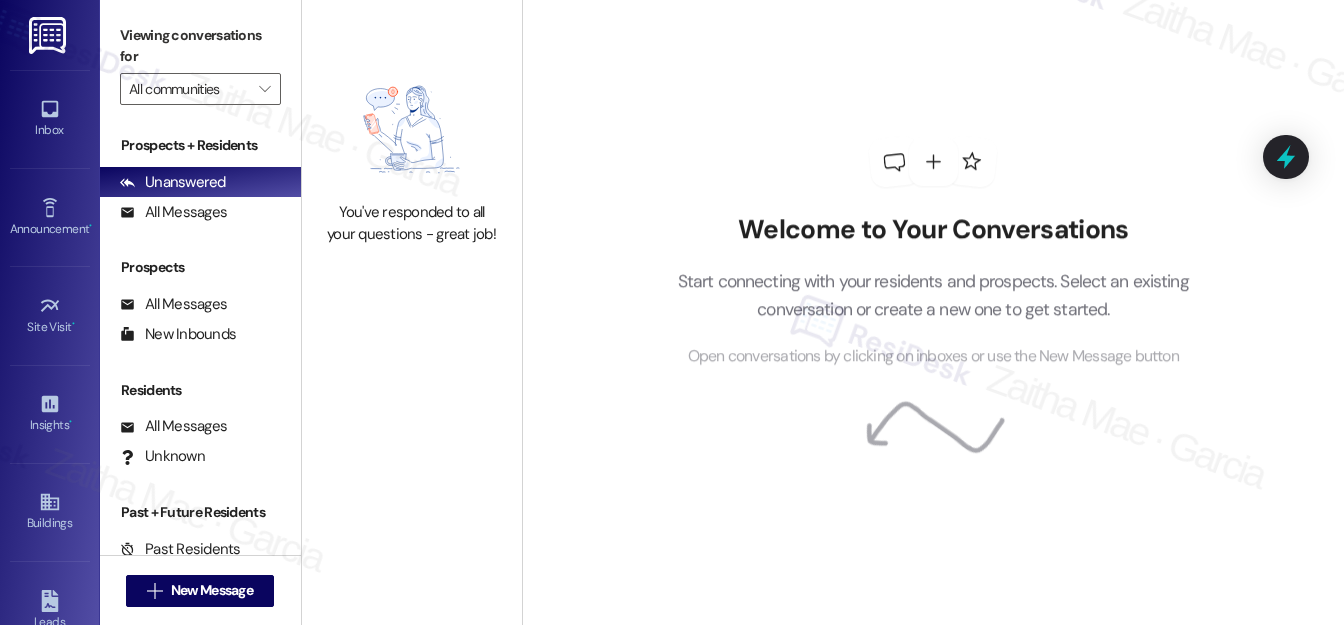 type on "[FIRST] [LAST]" 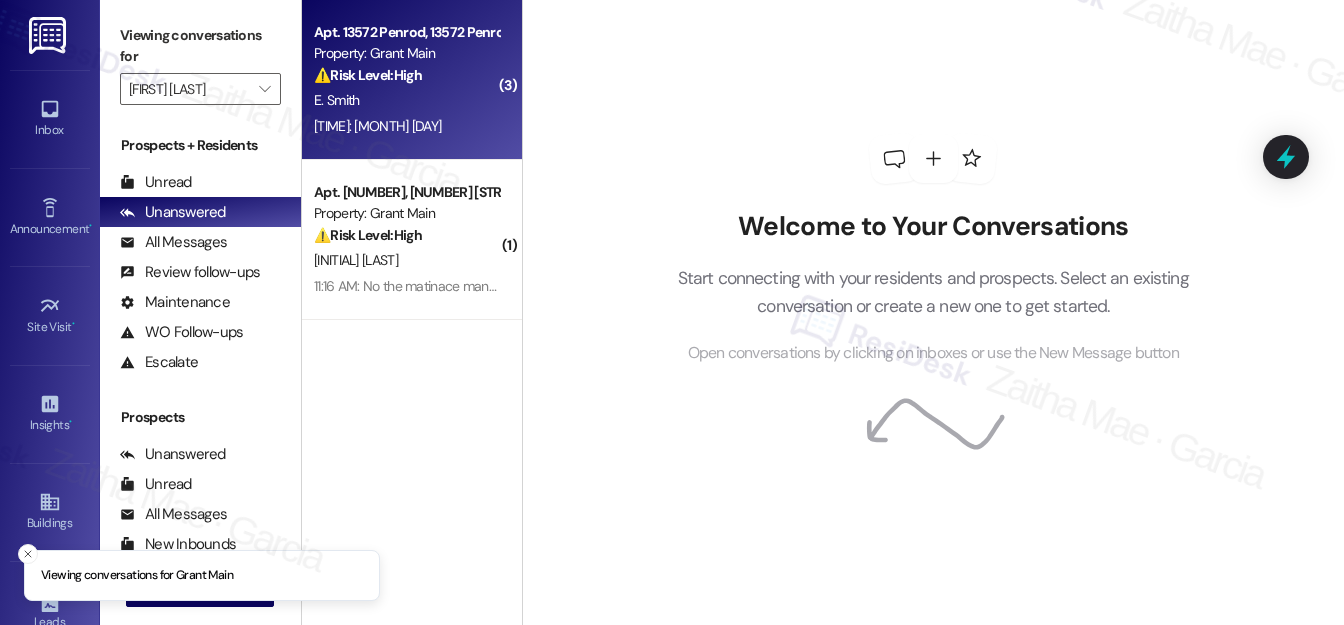 click on "E. Smith" at bounding box center (406, 100) 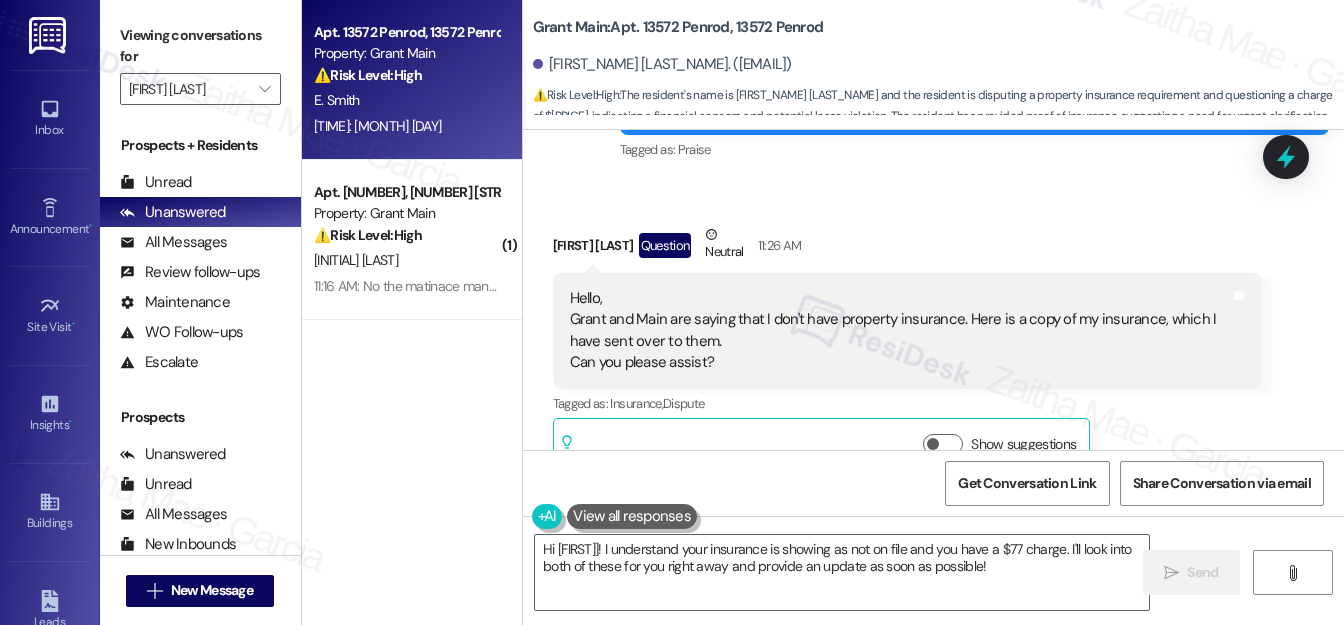 scroll, scrollTop: 6442, scrollLeft: 0, axis: vertical 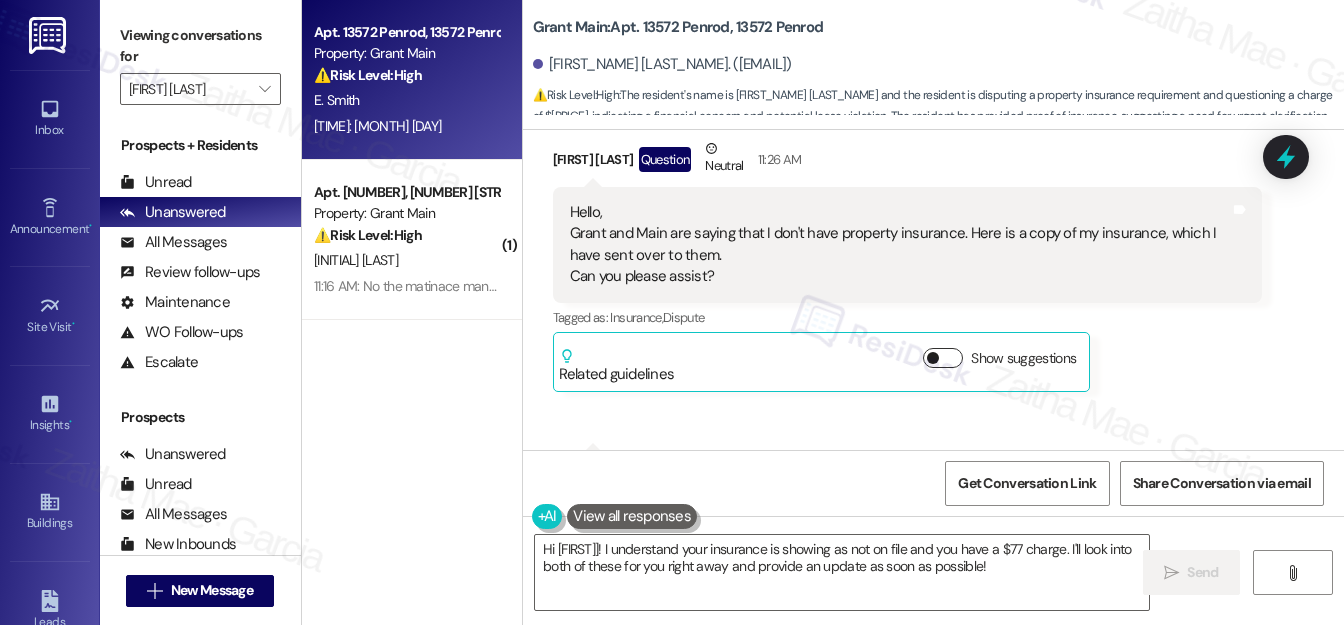 click on "Show suggestions" at bounding box center (943, 358) 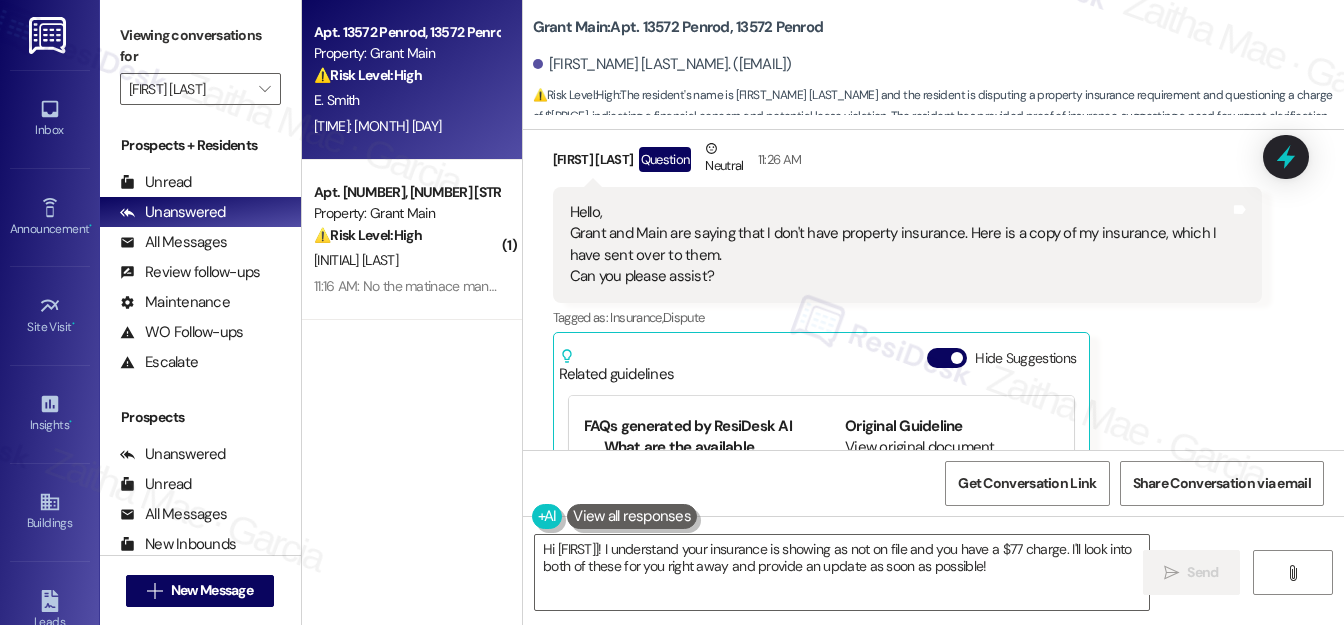 scroll, scrollTop: 181, scrollLeft: 0, axis: vertical 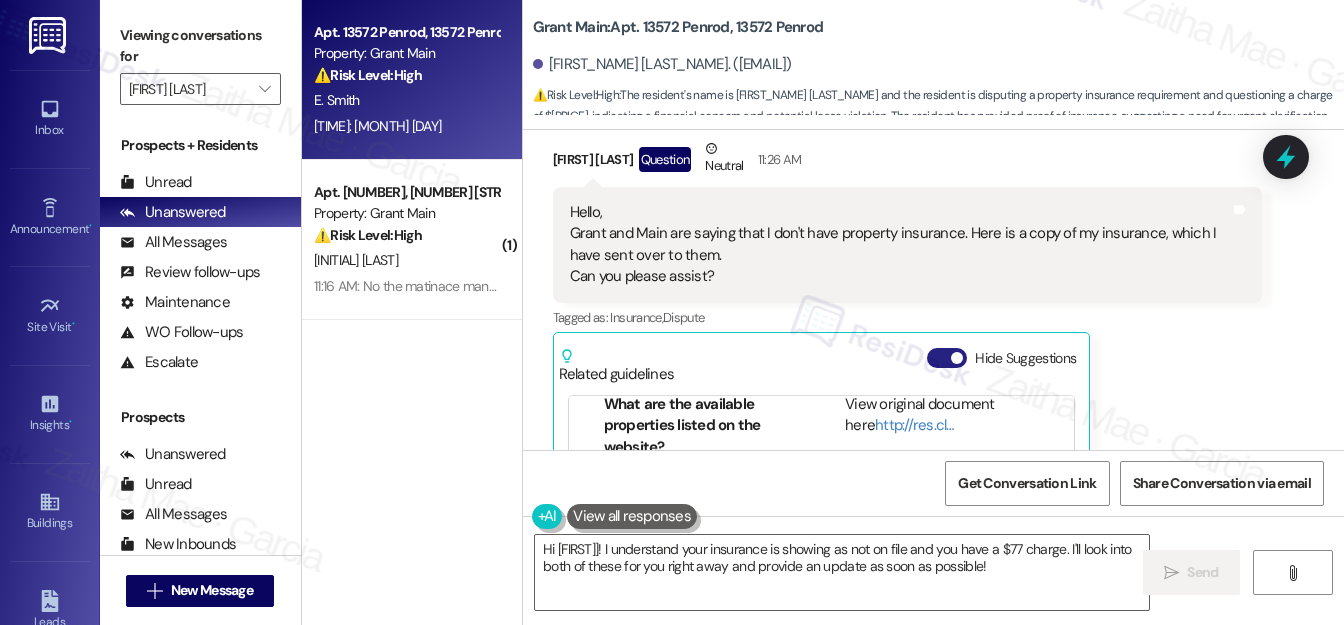 click on "Hide Suggestions" at bounding box center (947, 358) 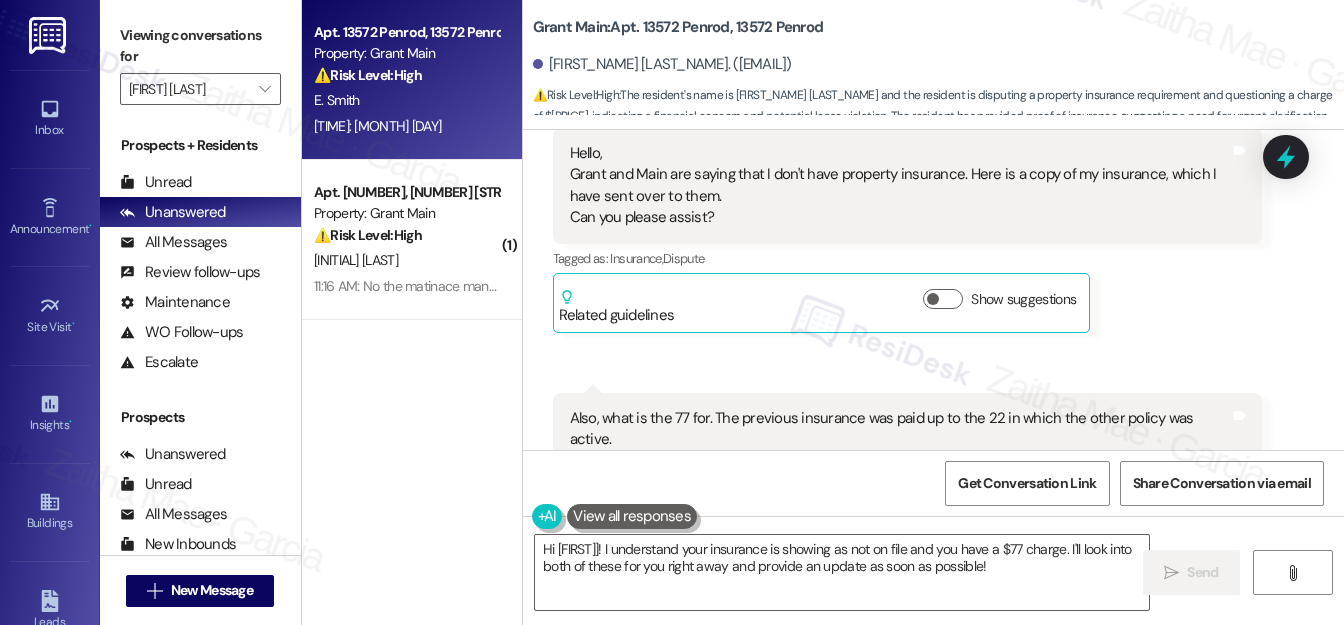 scroll, scrollTop: 6533, scrollLeft: 0, axis: vertical 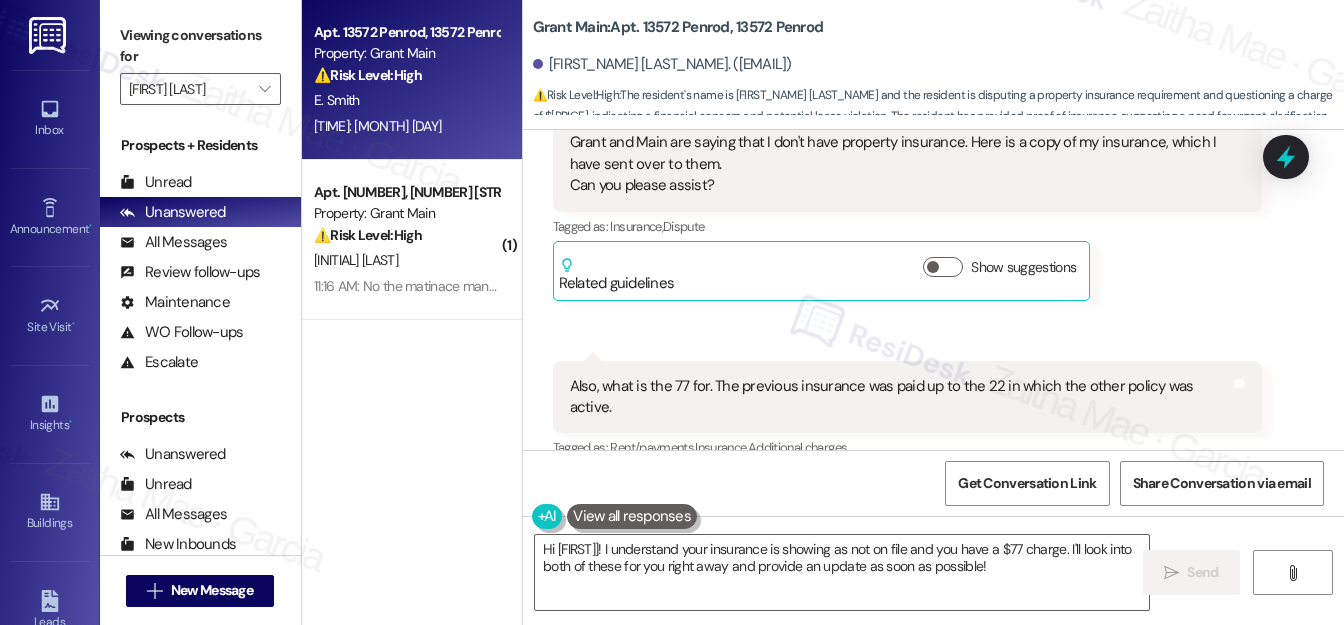 click on "Show suggestions" at bounding box center (943, 489) 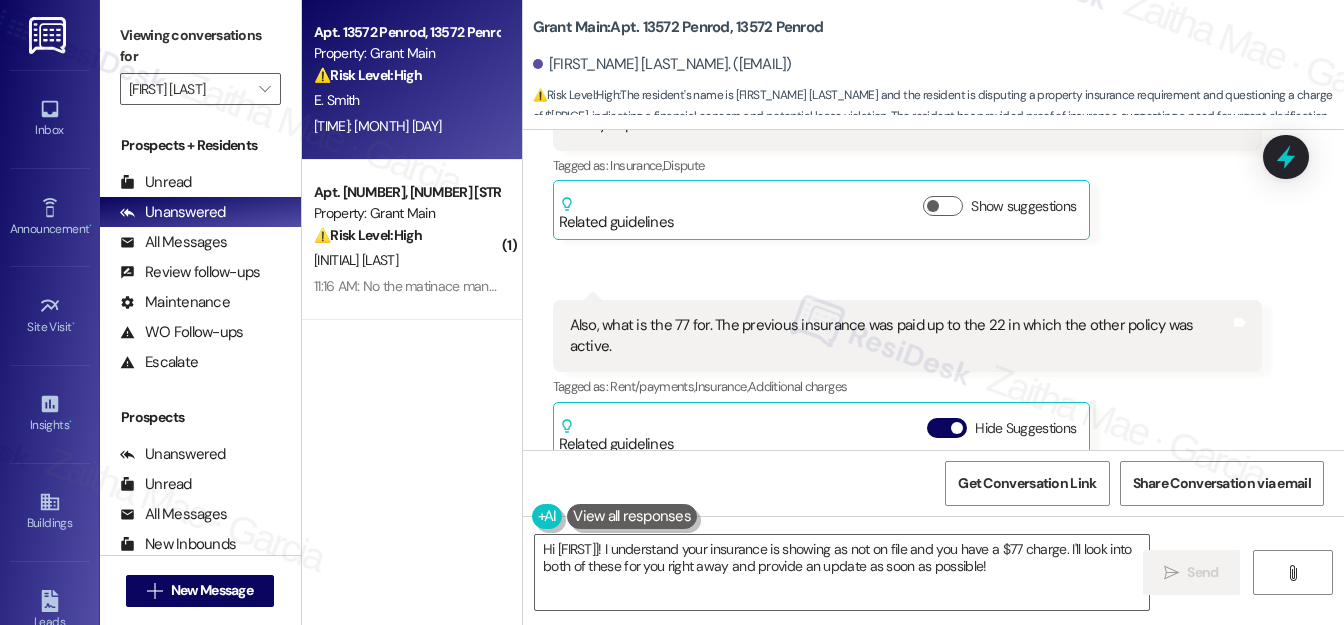 scroll, scrollTop: 6624, scrollLeft: 0, axis: vertical 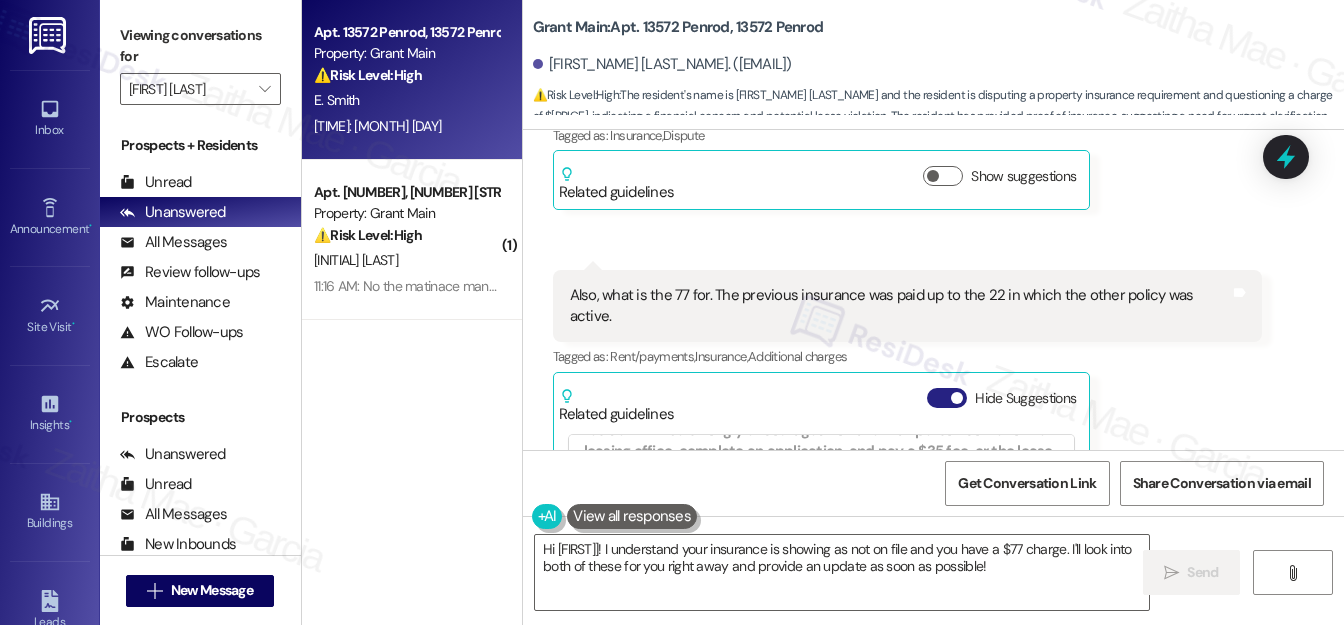 click on "Hide Suggestions" at bounding box center [1005, 398] 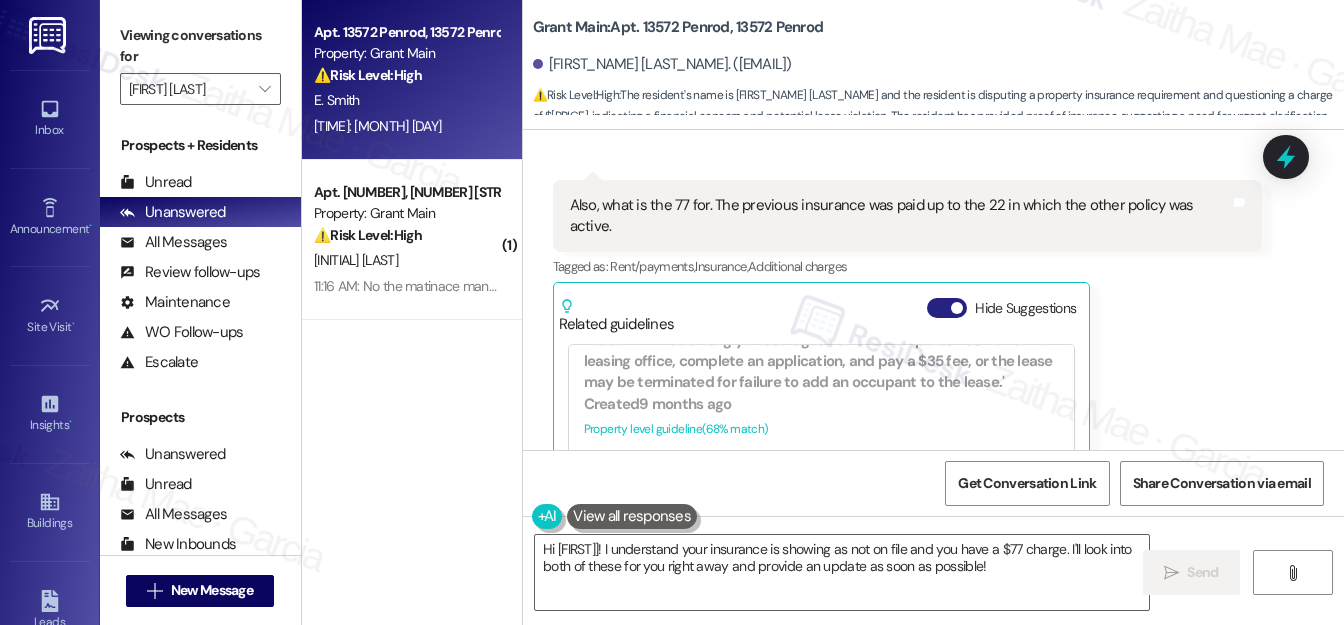 click on "Hide Suggestions" at bounding box center [947, 308] 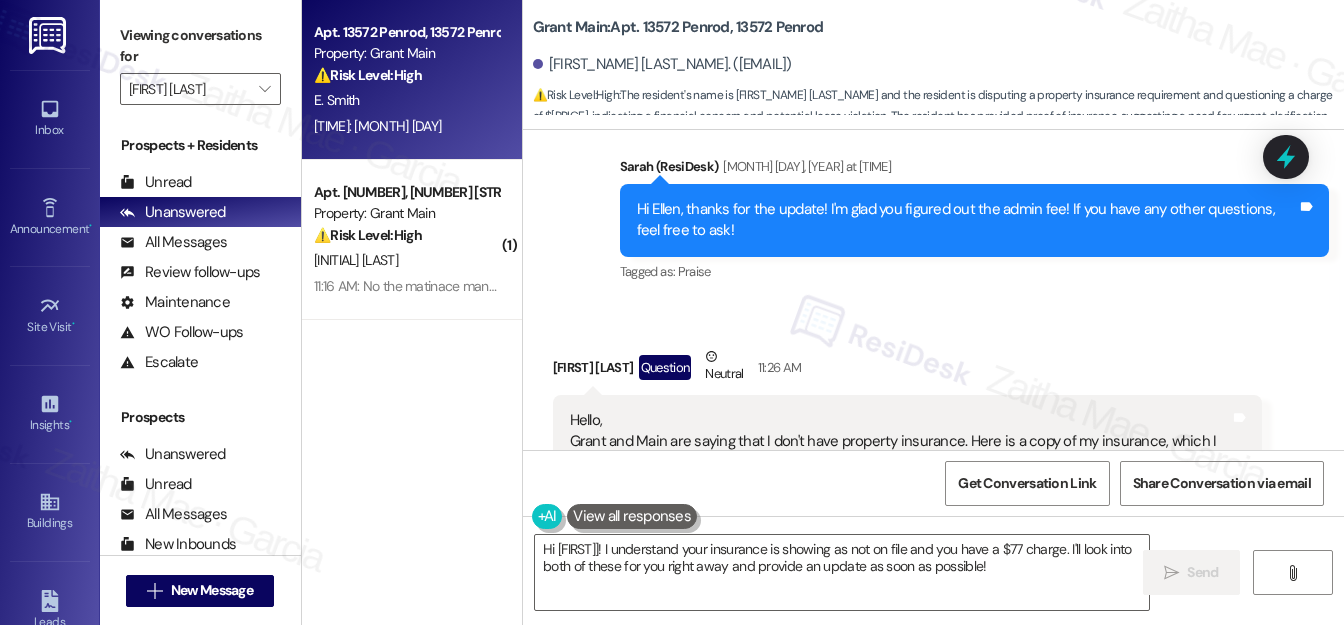 scroll, scrollTop: 6261, scrollLeft: 0, axis: vertical 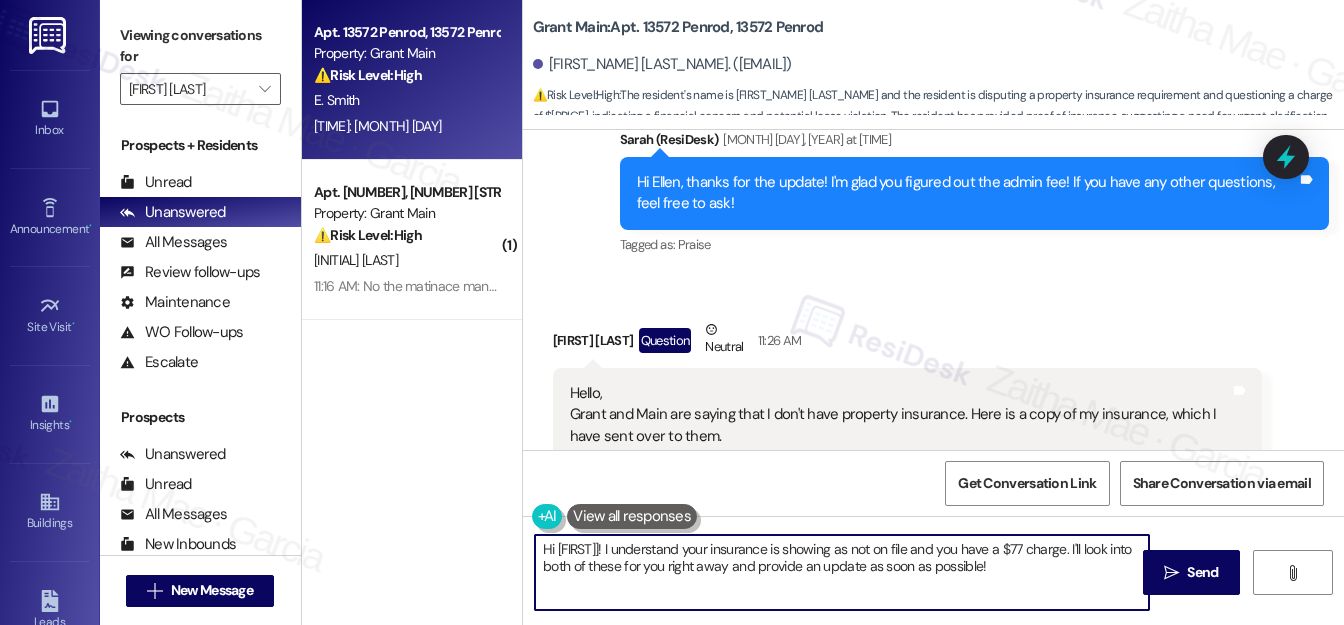click on "Hi [FIRST]]! I understand your insurance is showing as not on file and you have a $77 charge. I'll look into both of these for you right away and provide an update as soon as possible!" at bounding box center [842, 572] 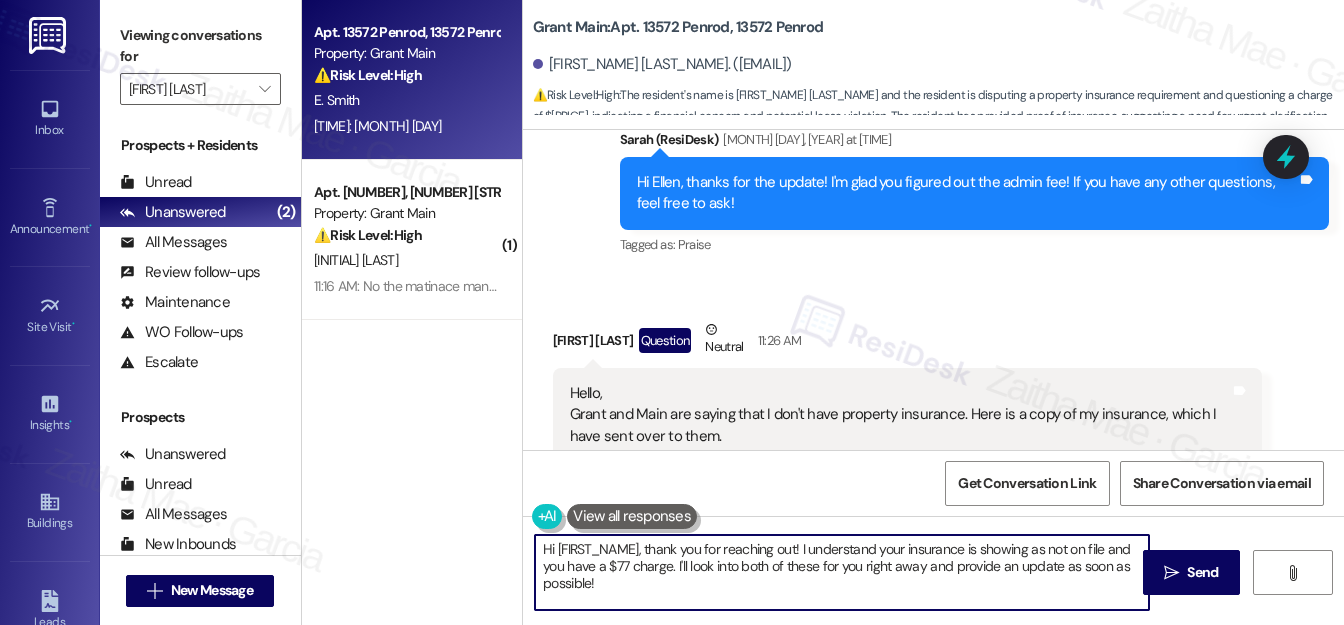drag, startPoint x: 925, startPoint y: 567, endPoint x: 860, endPoint y: 563, distance: 65.12296 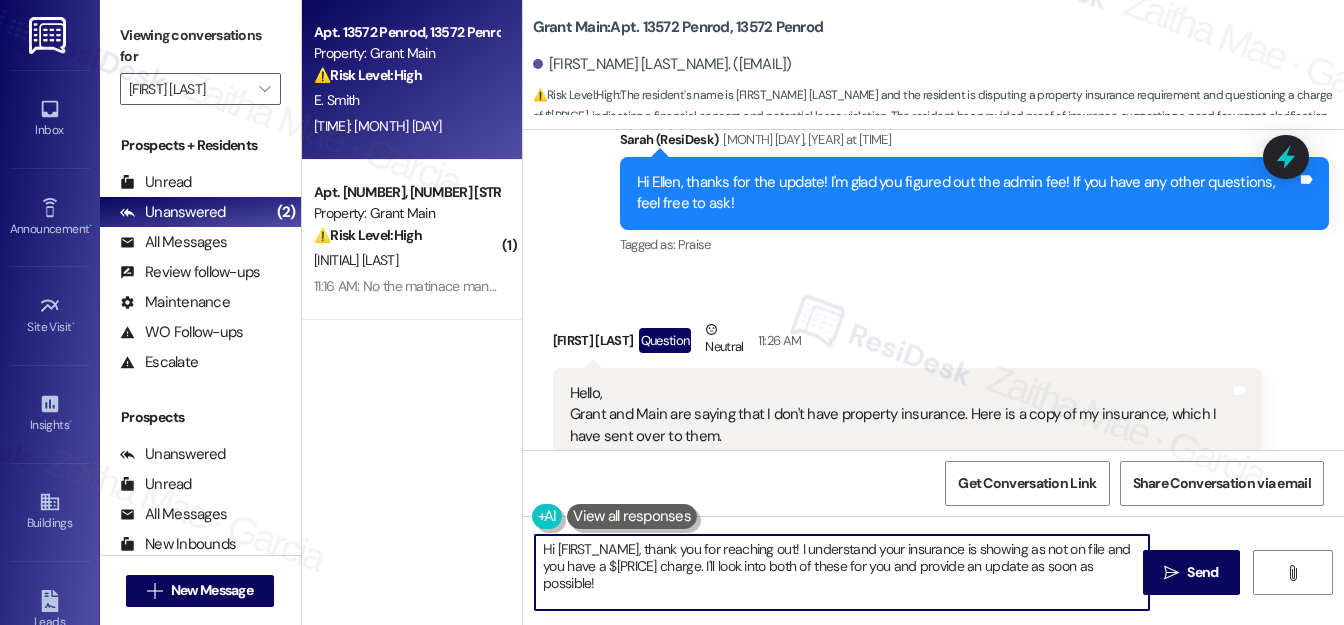 click on "Hi [FIRST_NAME], thank you for reaching out! I understand your insurance is showing as not on file and you have a $[PRICE] charge. I'll look into both of these for you and provide an update as soon as possible!" at bounding box center [842, 572] 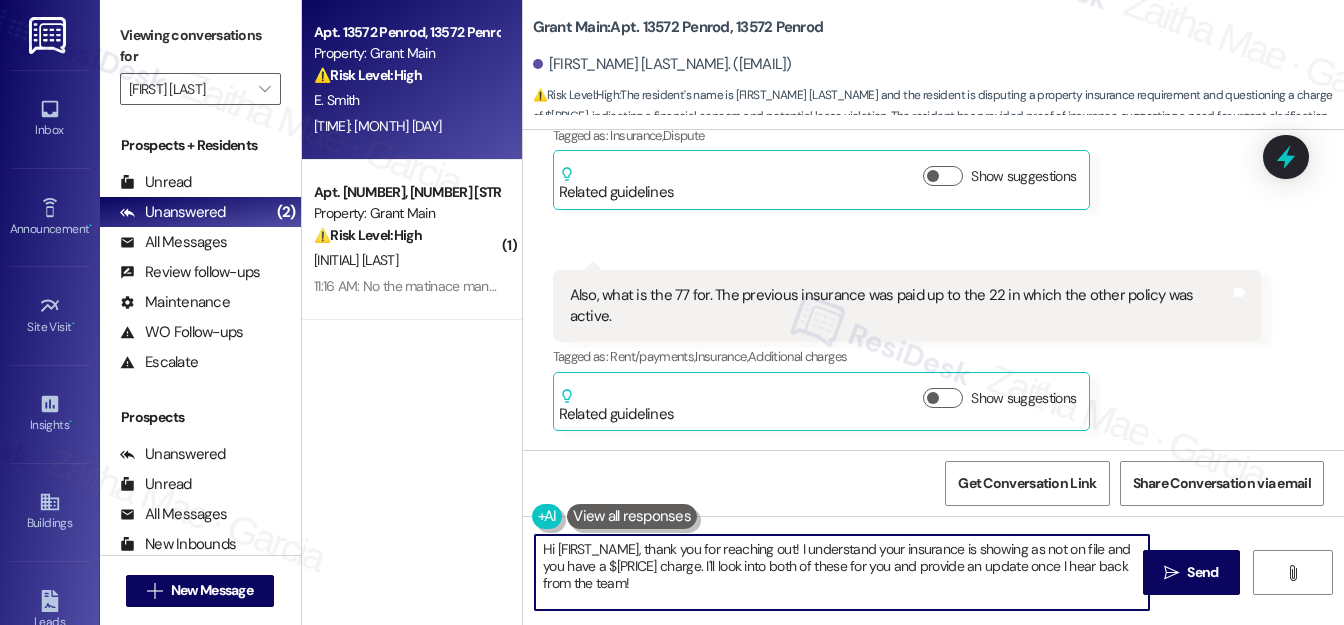 scroll, scrollTop: 6534, scrollLeft: 0, axis: vertical 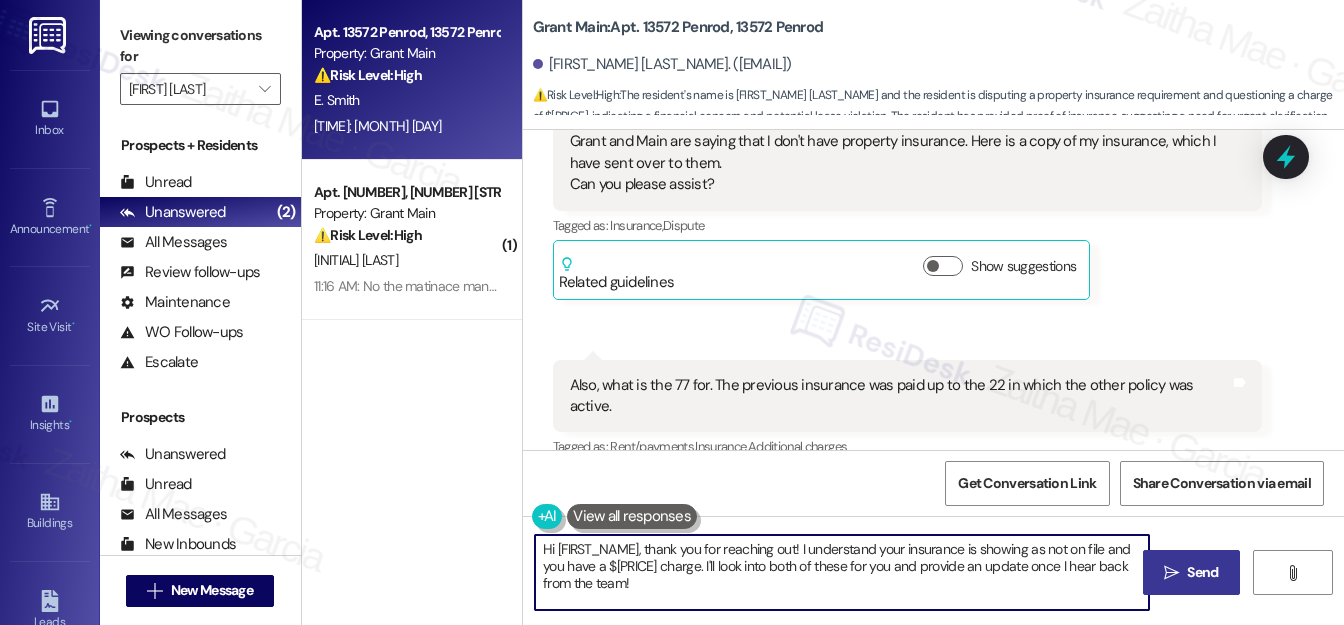 type on "Hi [FIRST_NAME], thank you for reaching out! I understand your insurance is showing as not on file and you have a $[PRICE] charge. I'll look into both of these for you and provide an update once I hear back from the team!" 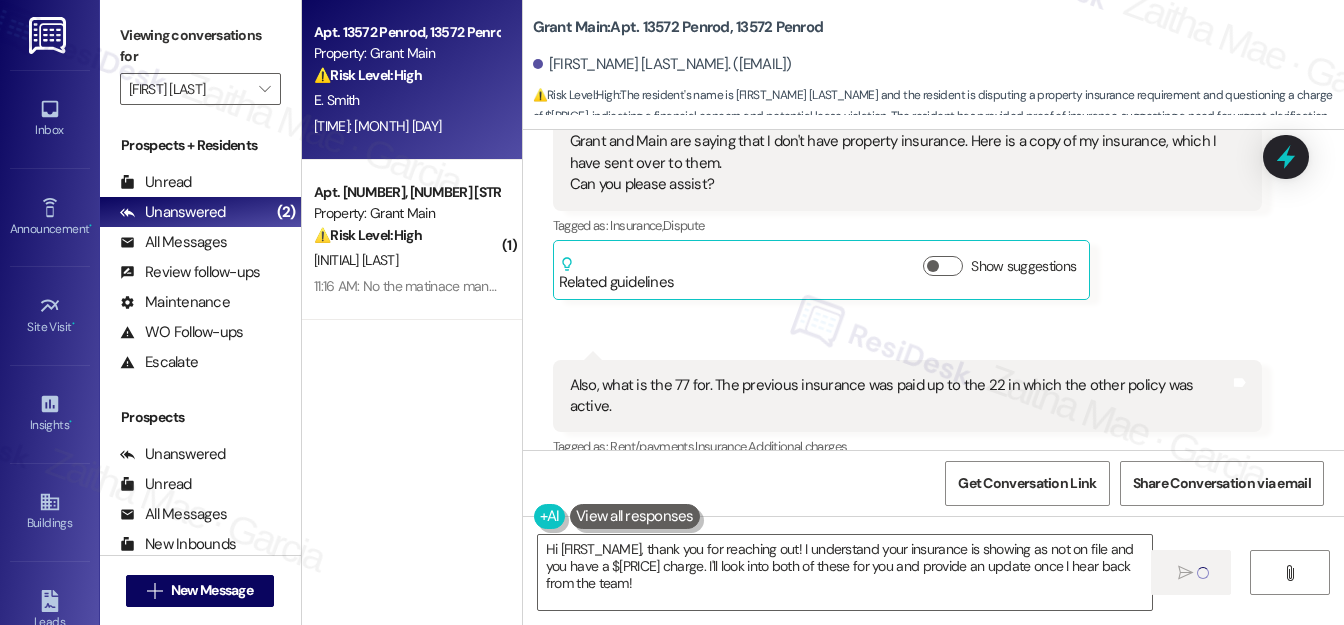 type 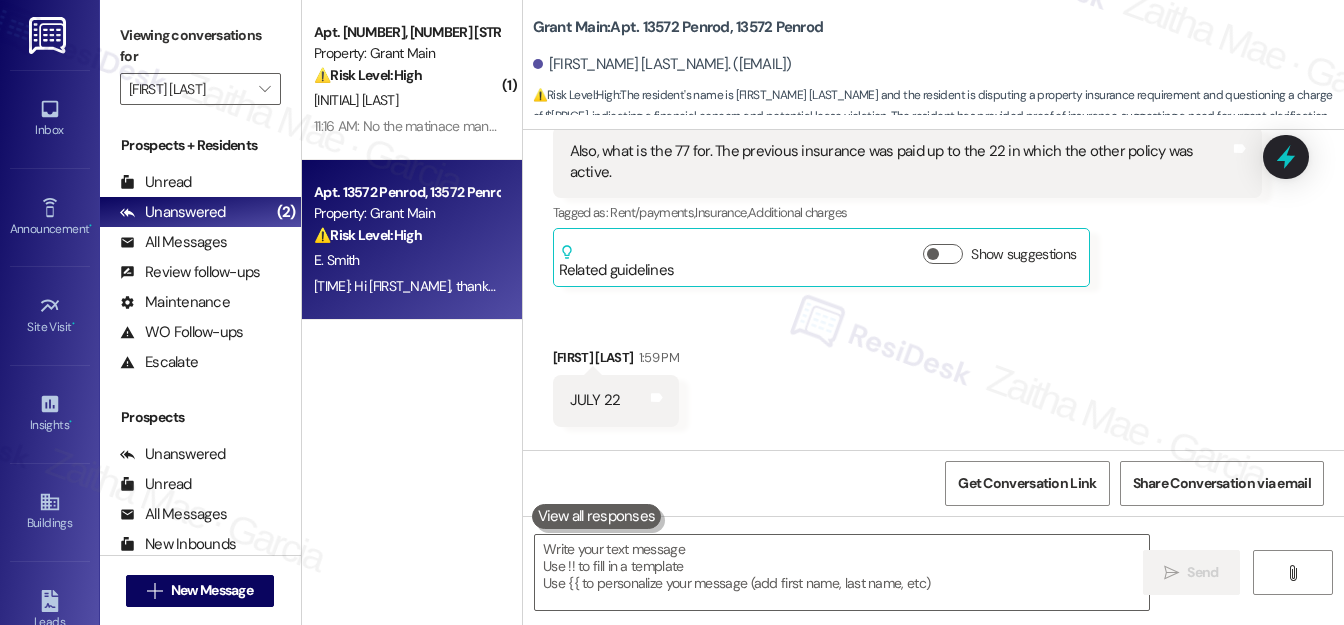 scroll, scrollTop: 6785, scrollLeft: 0, axis: vertical 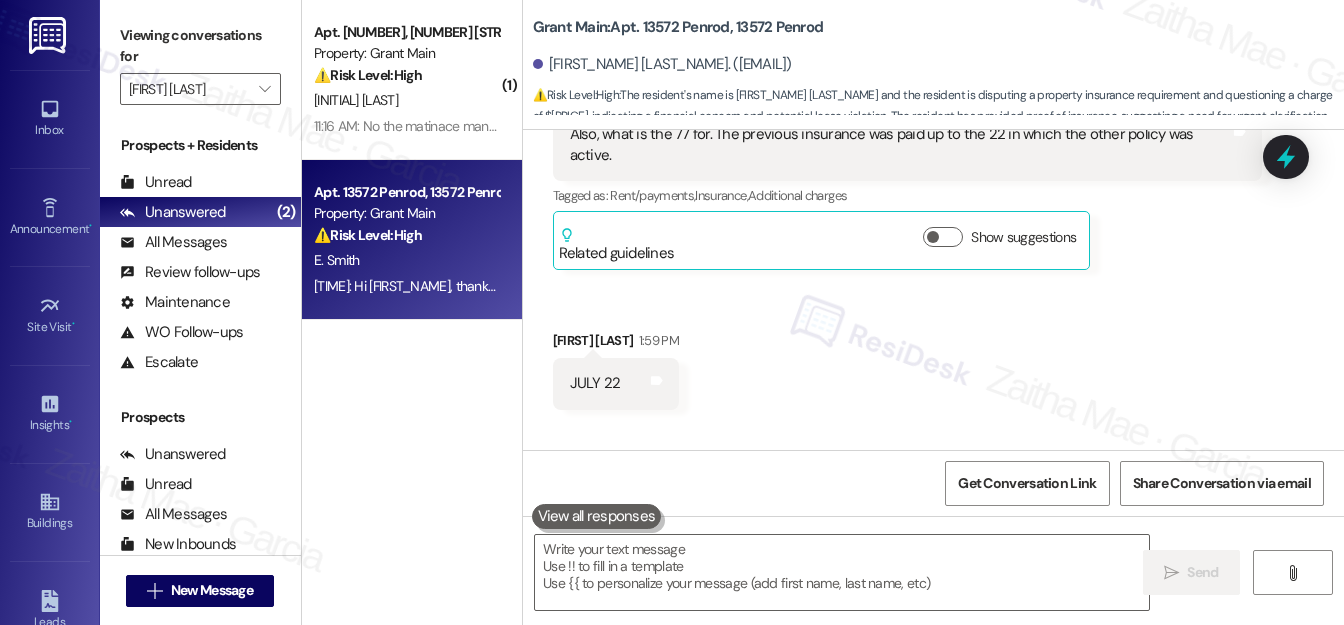 drag, startPoint x: 623, startPoint y: 389, endPoint x: 1269, endPoint y: 444, distance: 648.3371 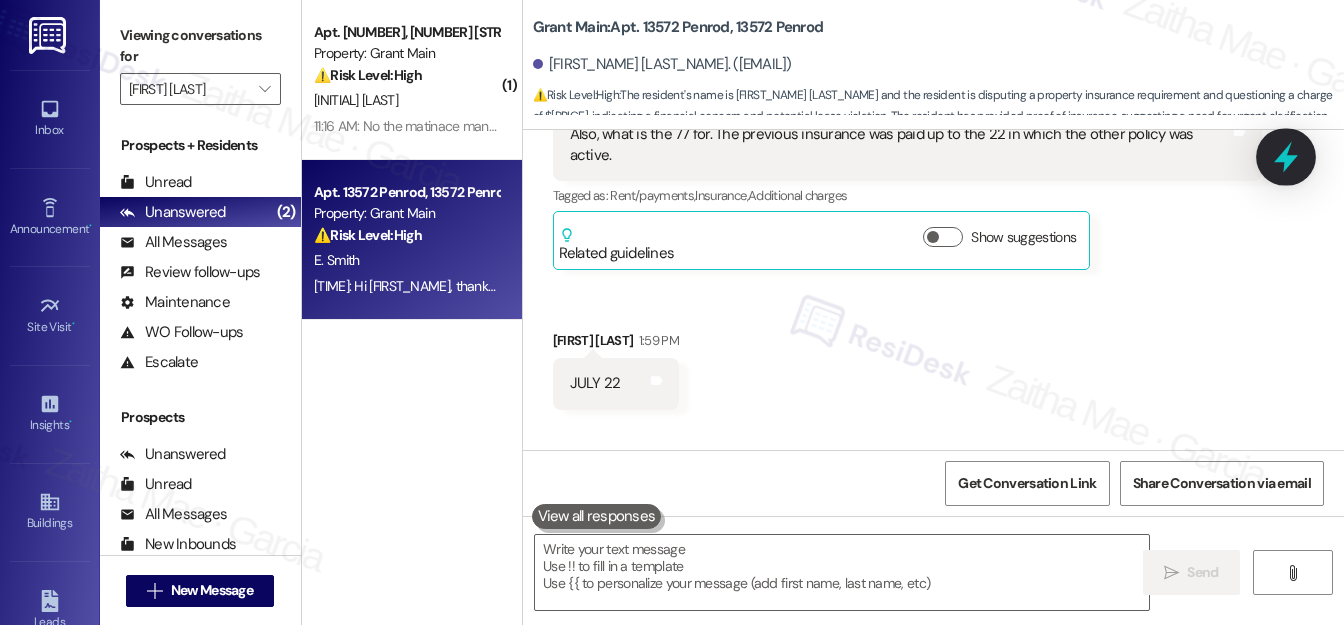 click 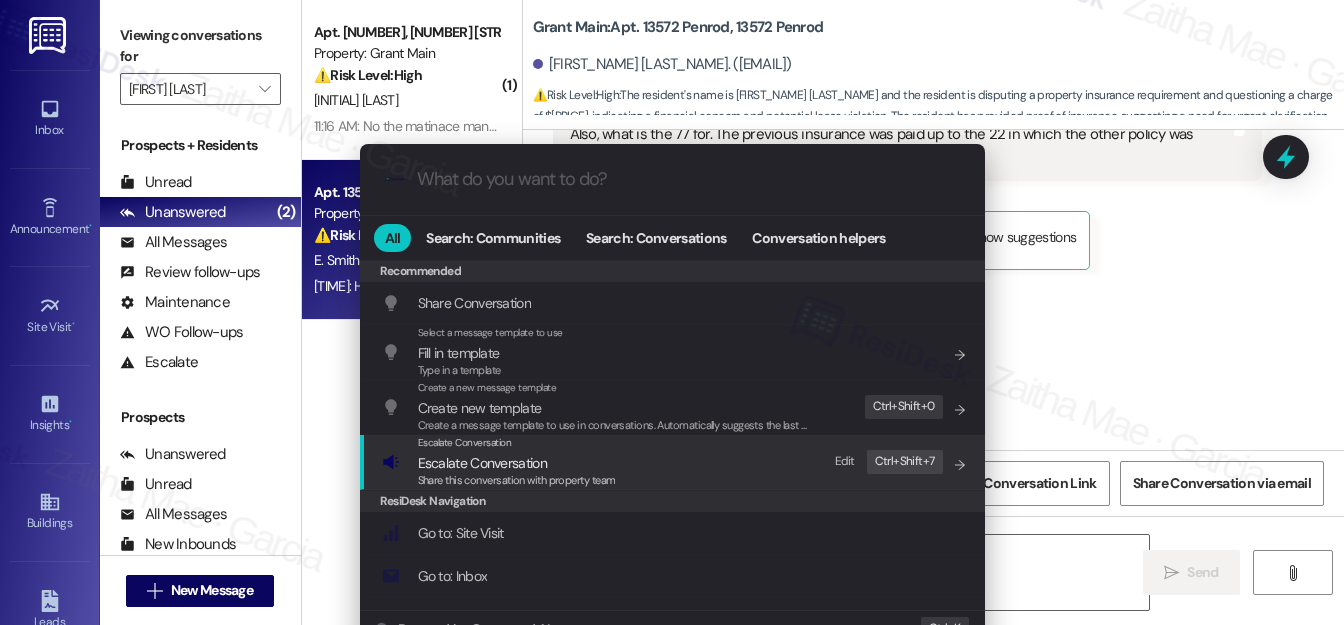 click on "Escalate Conversation" at bounding box center [517, 463] 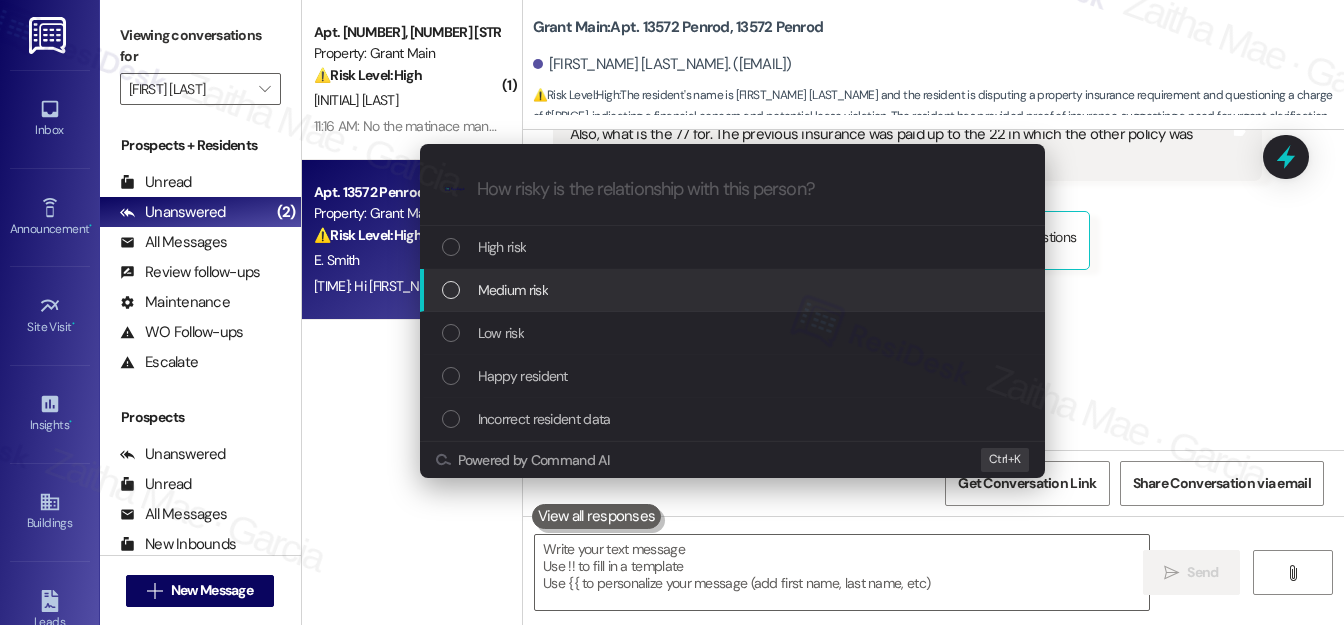 click on "Medium risk" at bounding box center (734, 290) 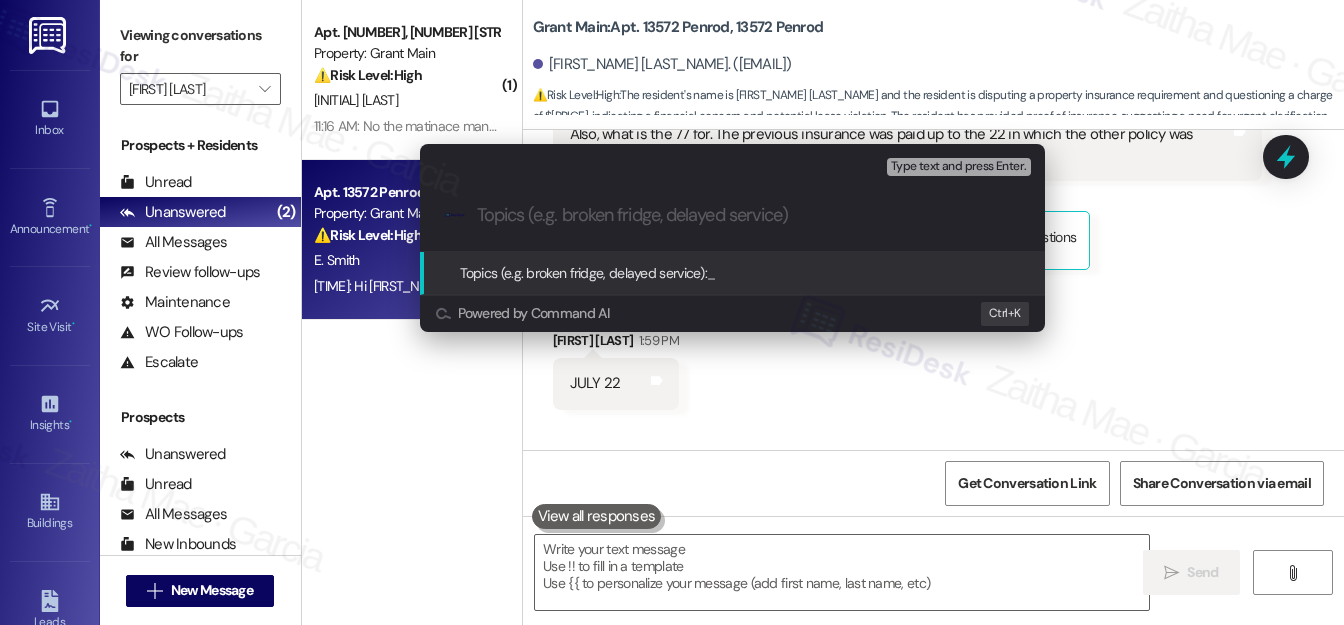 paste on "Insurance Status & Charge Review Follow-Up" 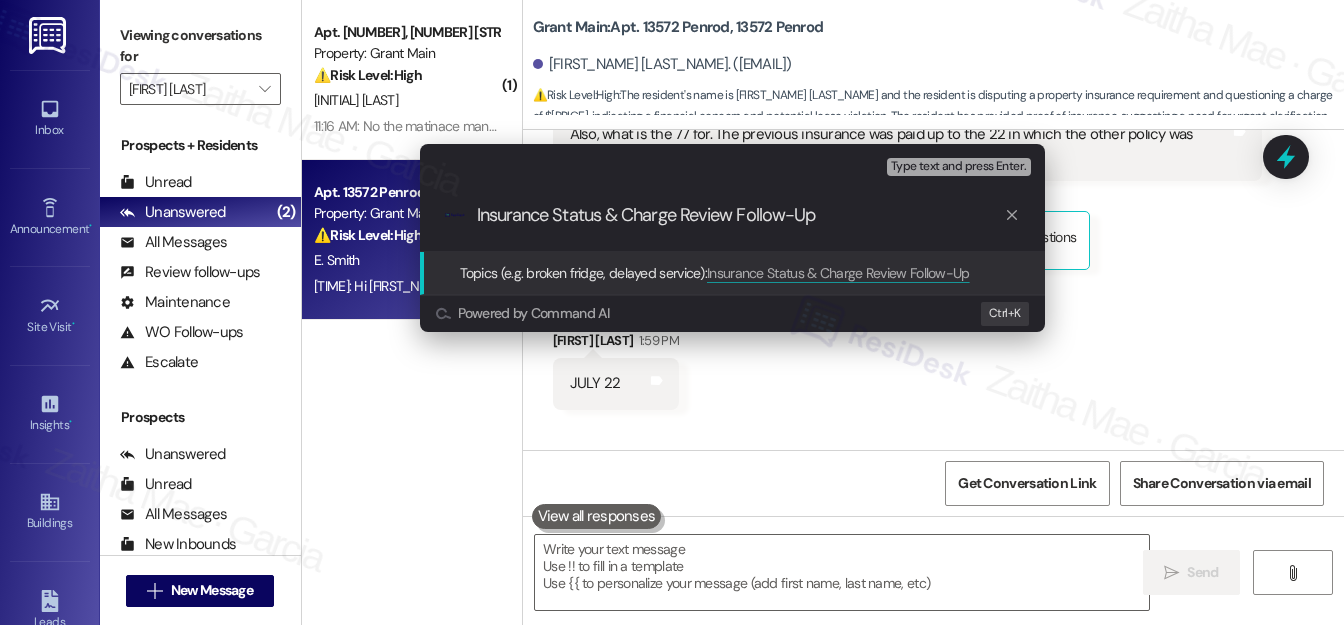 type 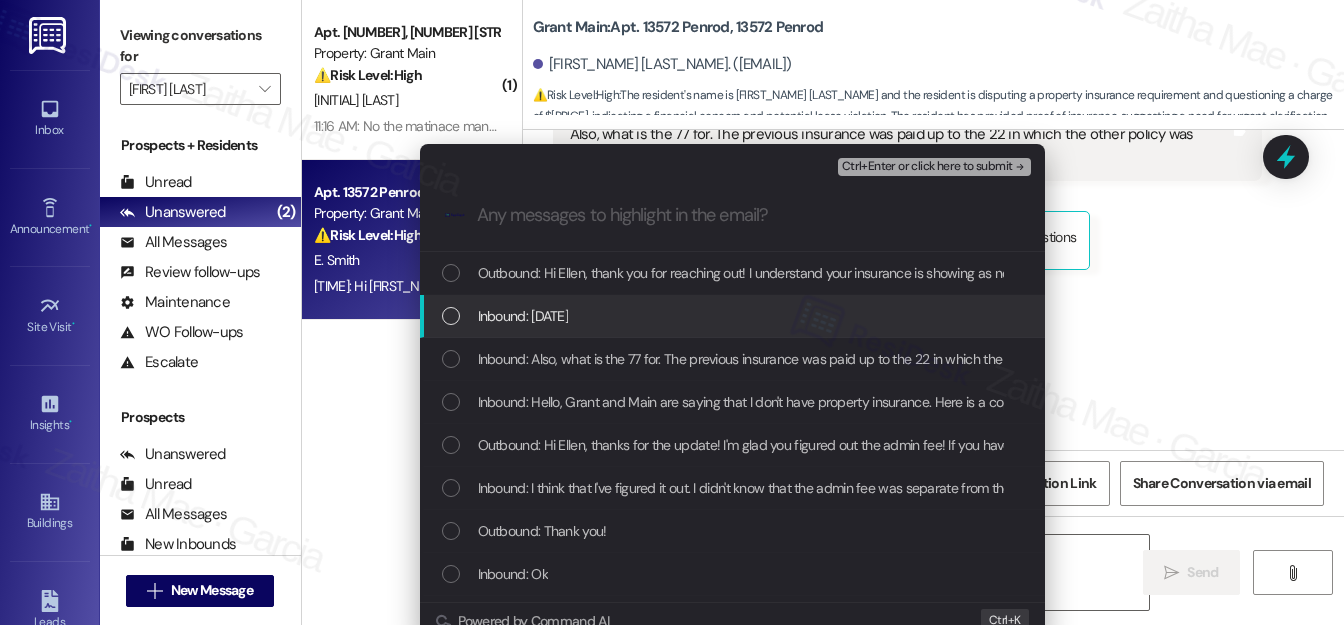 click at bounding box center [451, 316] 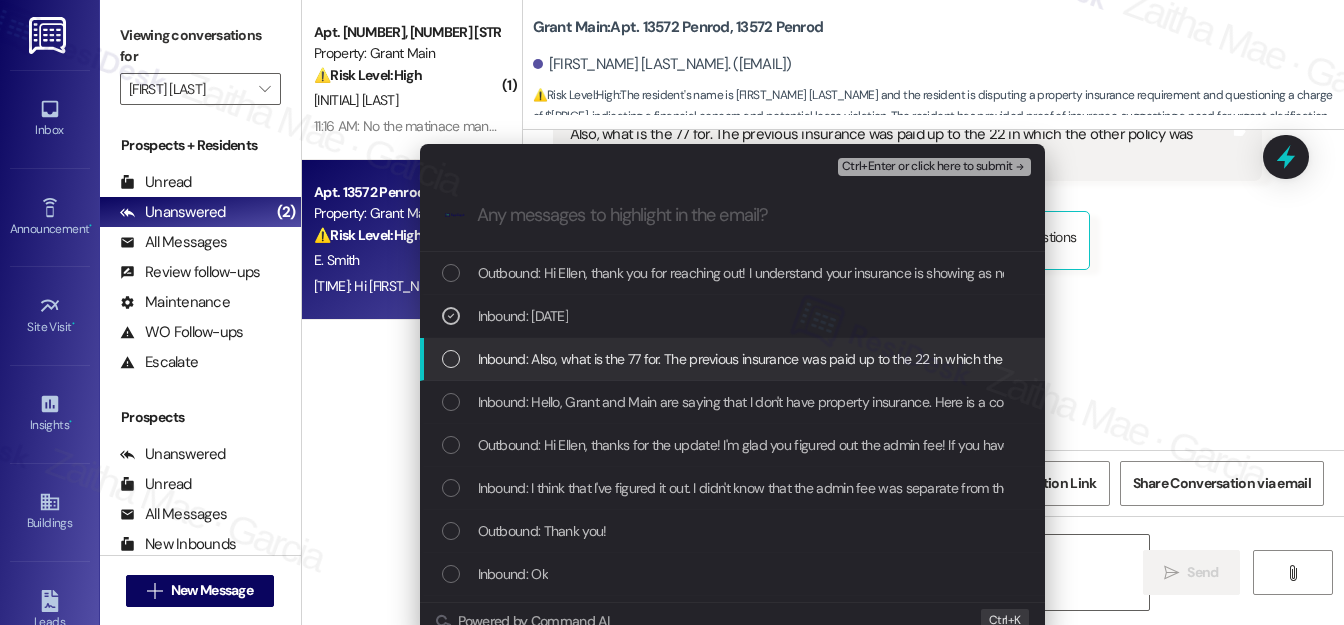click at bounding box center (451, 359) 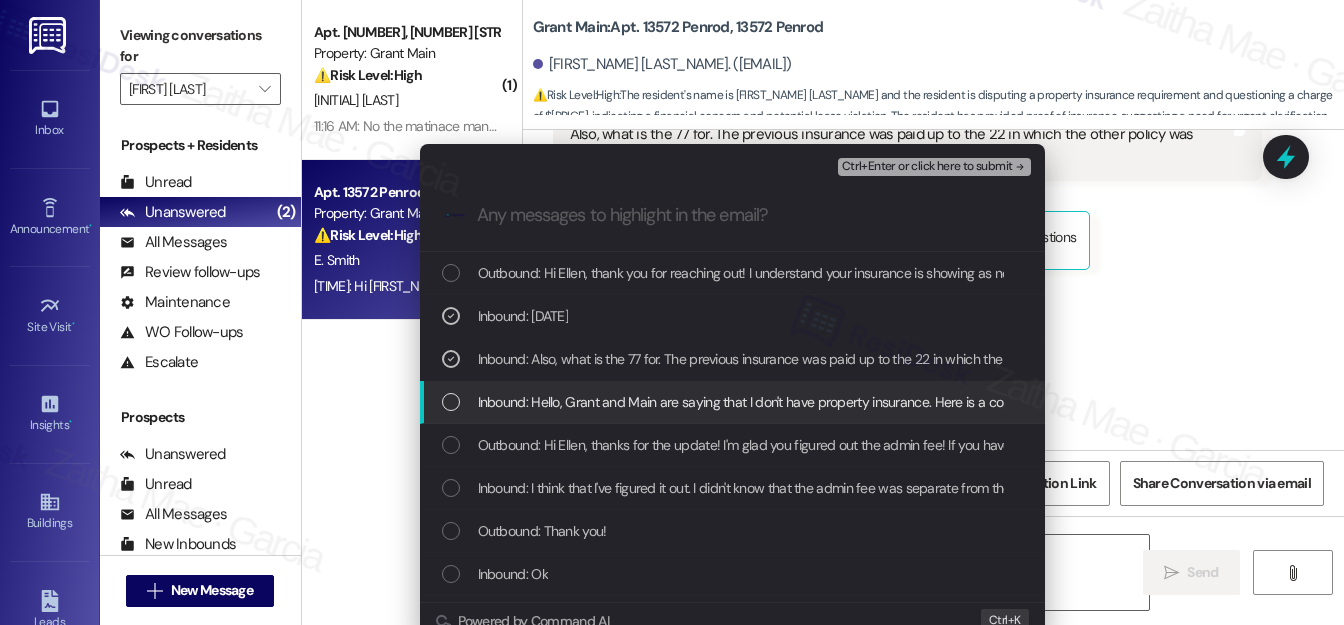 click at bounding box center [451, 402] 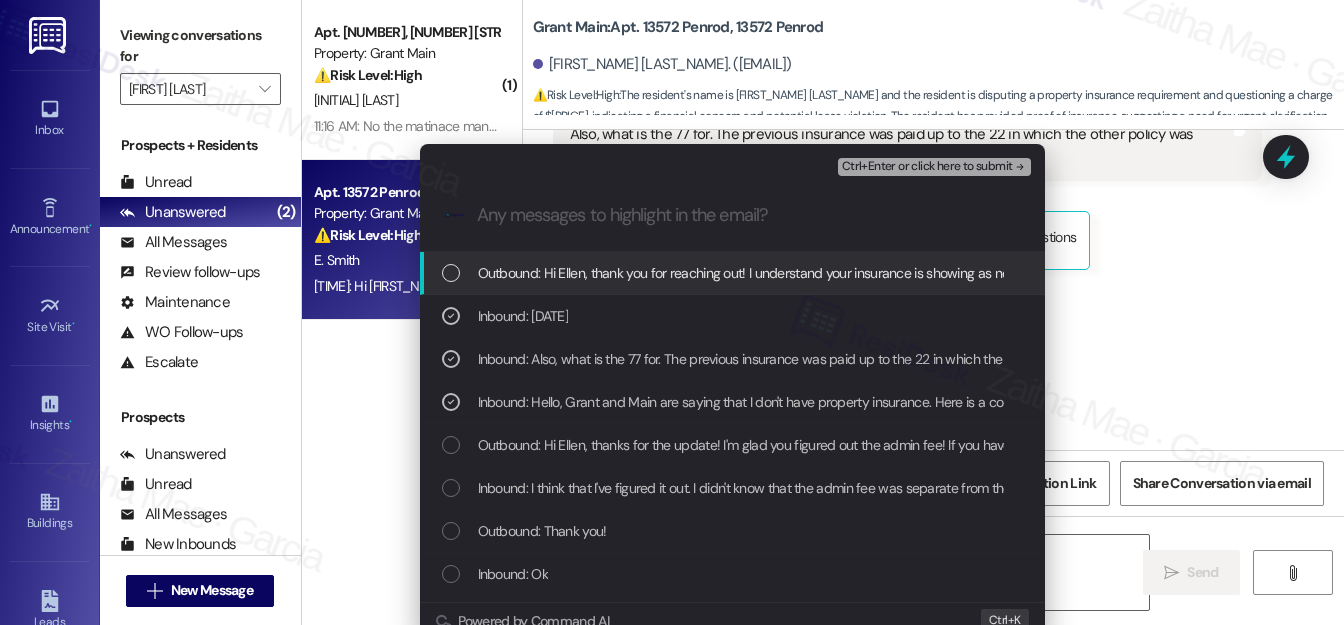 click on "Ctrl+Enter or click here to submit" at bounding box center (927, 167) 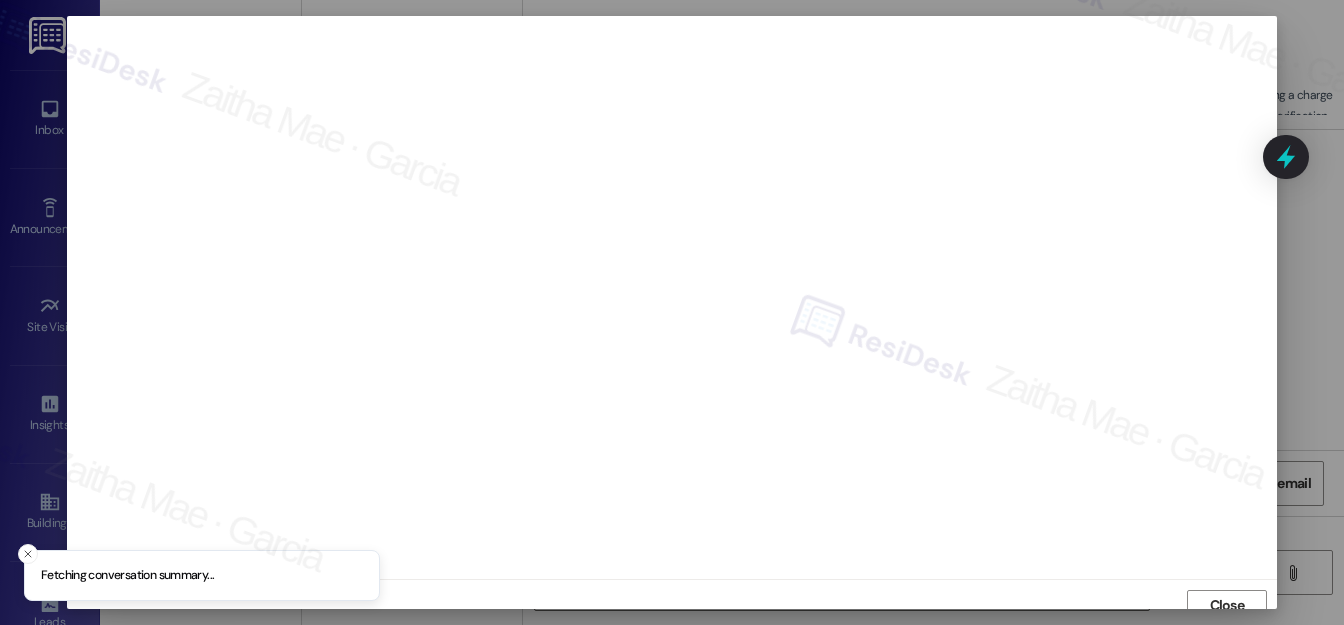 scroll, scrollTop: 12, scrollLeft: 0, axis: vertical 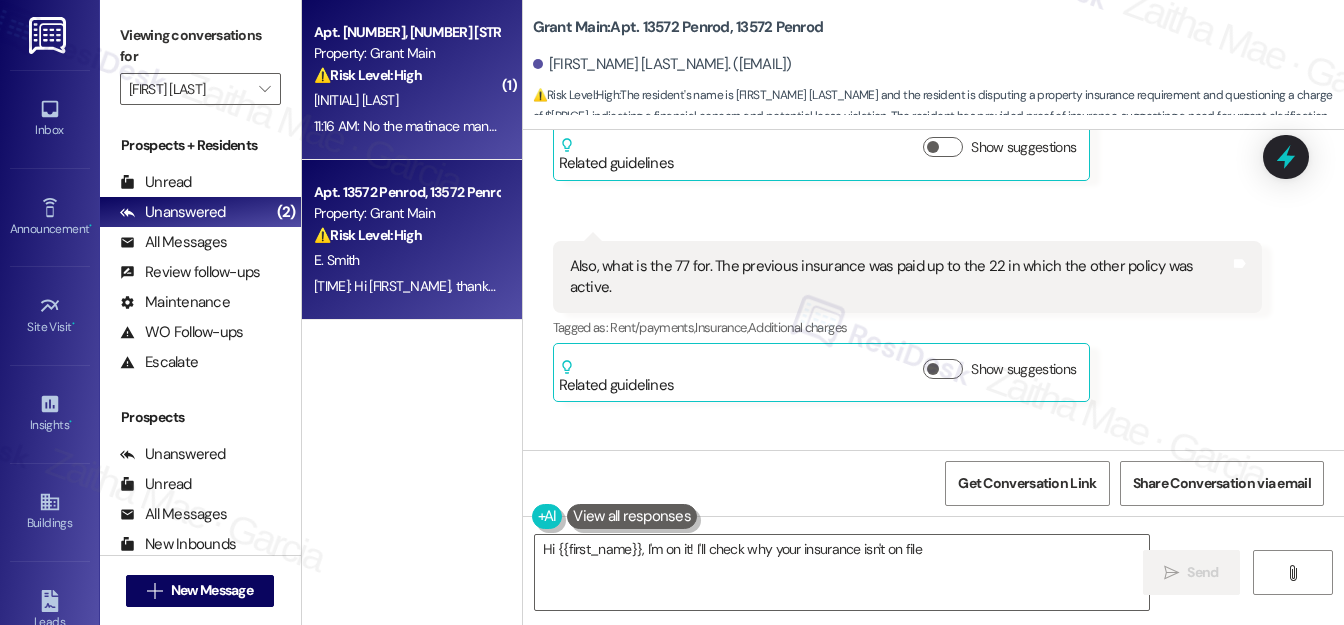 type on "Hi [FIRST_NAME], I'm on it! I'll check why your insurance isn't on file and" 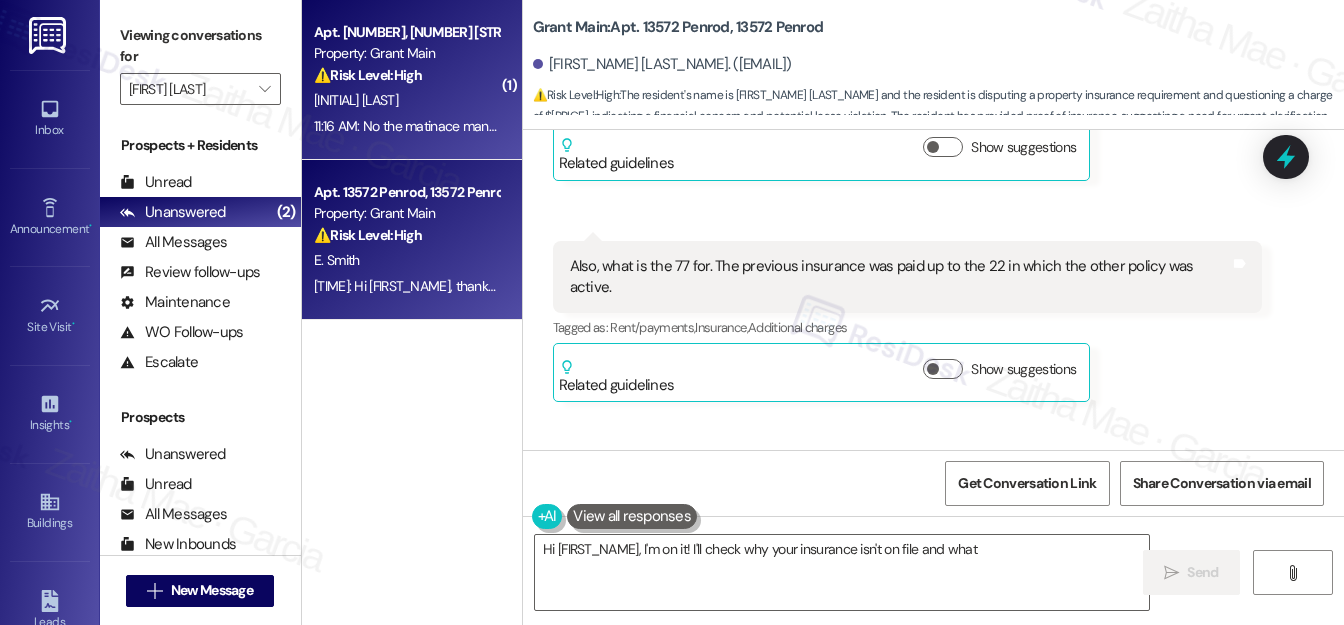 click on "[INITIAL] [LAST]" at bounding box center (406, 100) 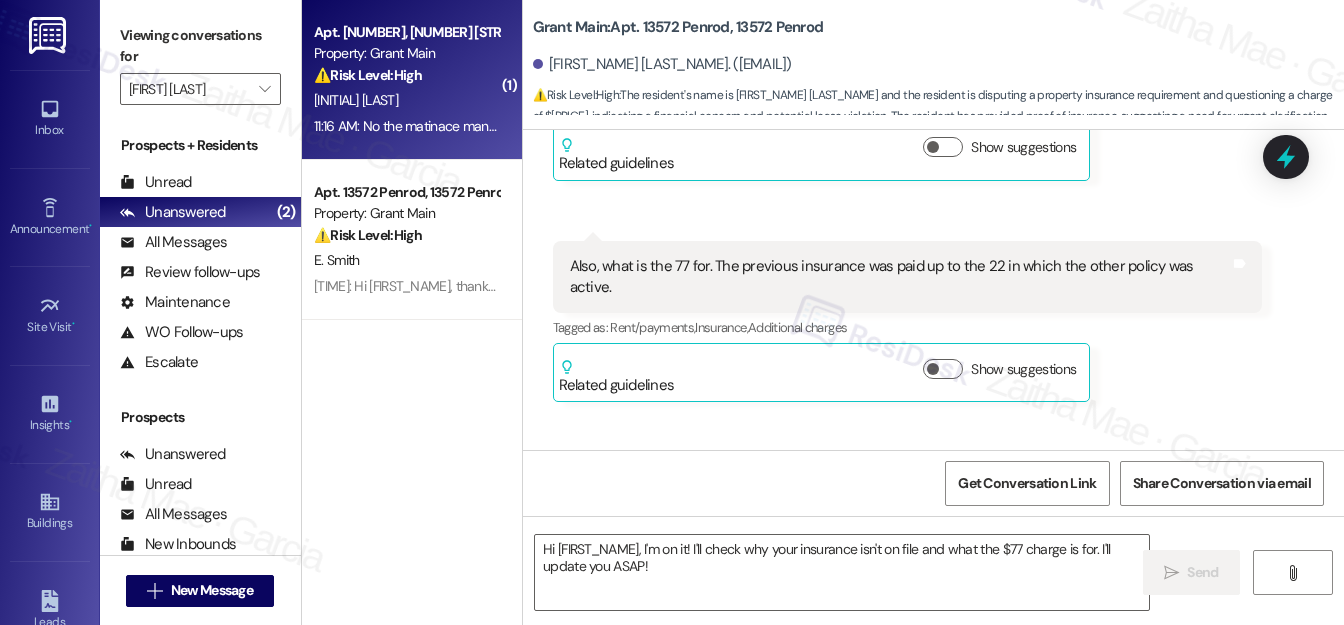 type on "Fetching suggested responses. Please feel free to read through the conversation in the meantime." 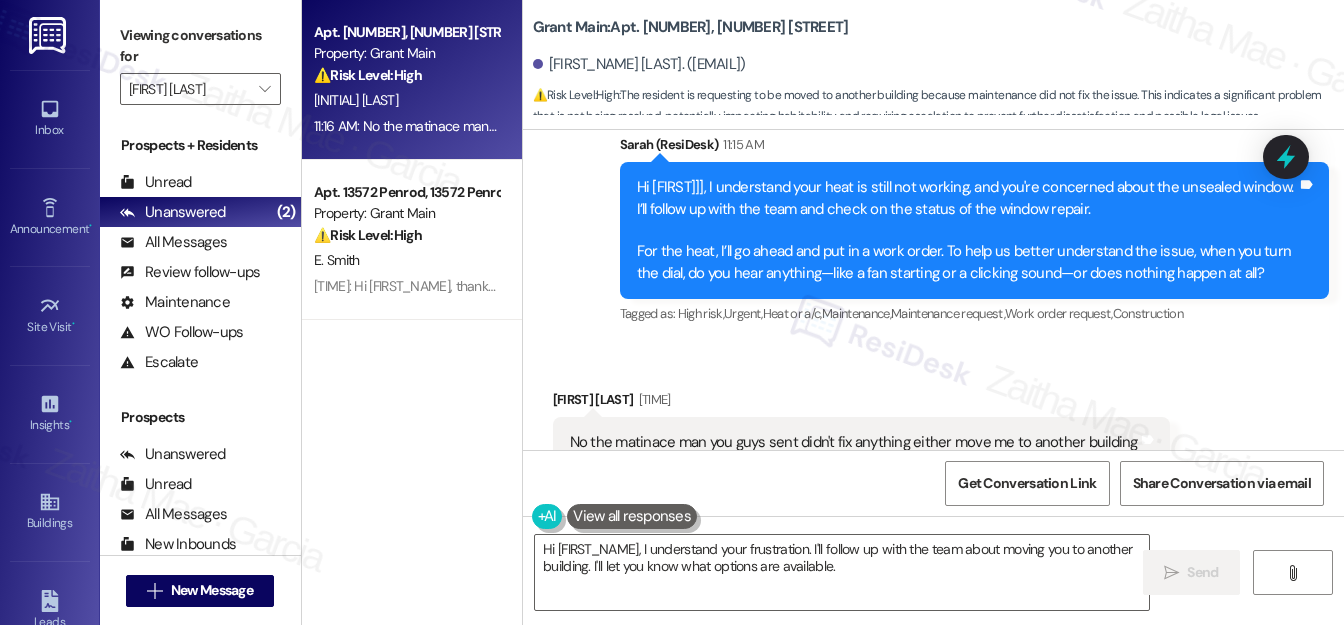scroll, scrollTop: 10373, scrollLeft: 0, axis: vertical 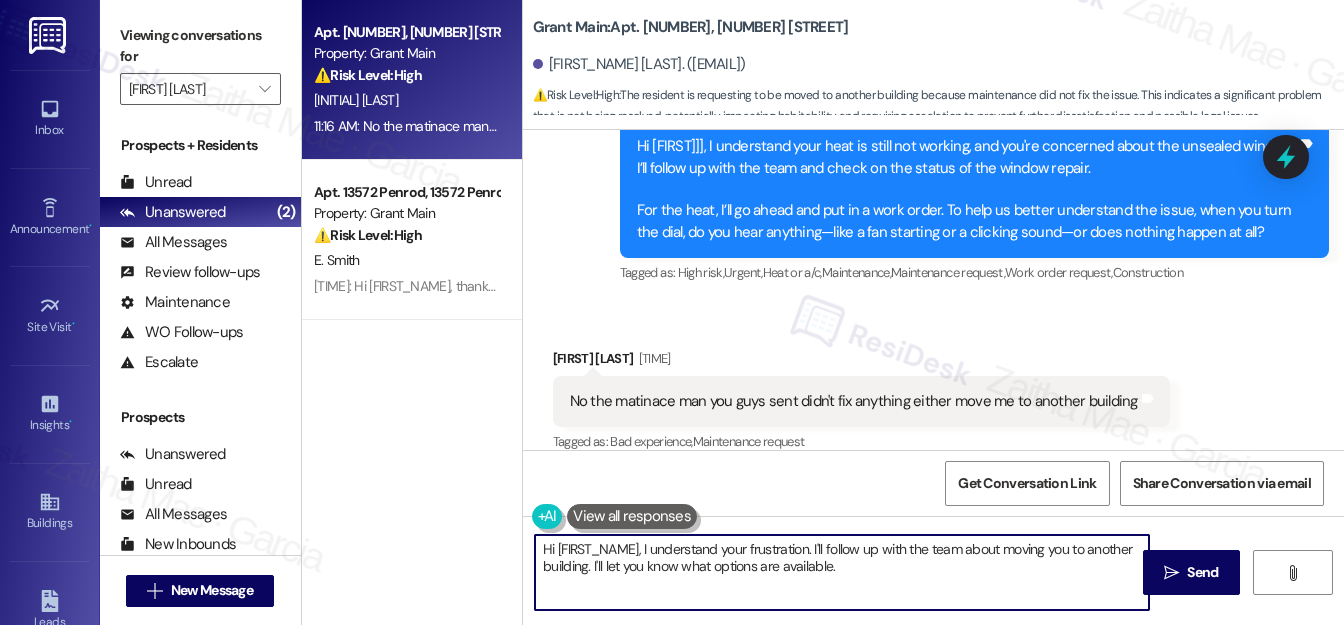drag, startPoint x: 811, startPoint y: 546, endPoint x: 537, endPoint y: 553, distance: 274.08942 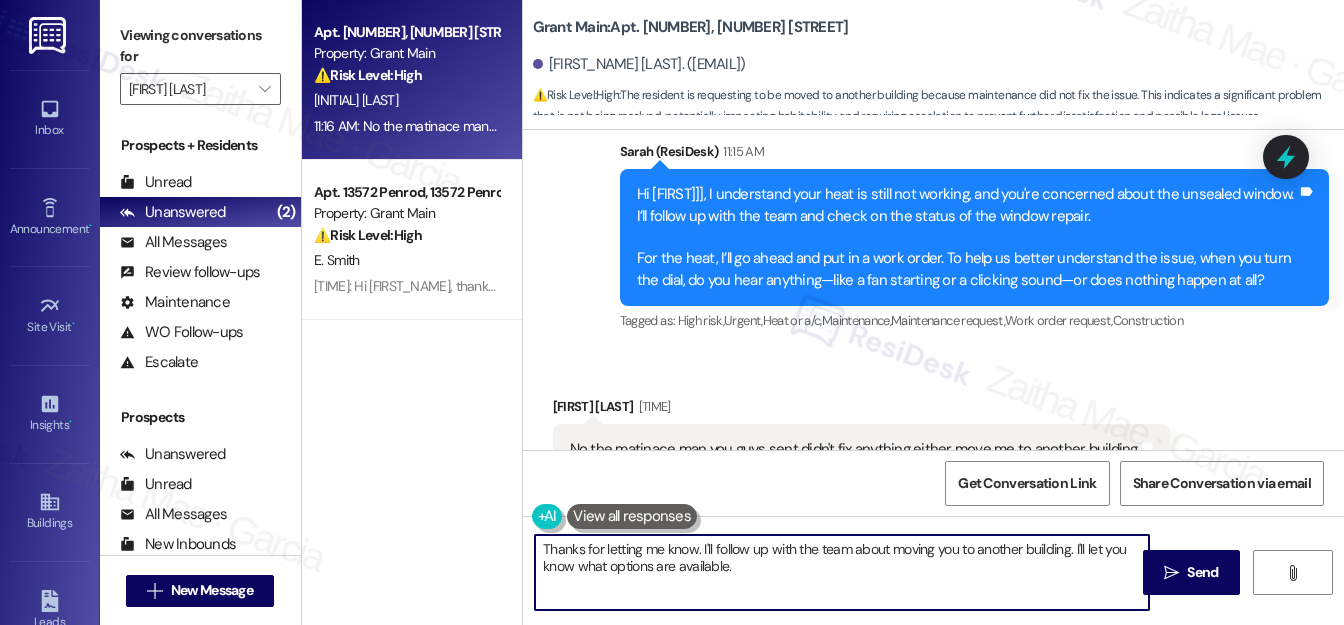 scroll, scrollTop: 10373, scrollLeft: 0, axis: vertical 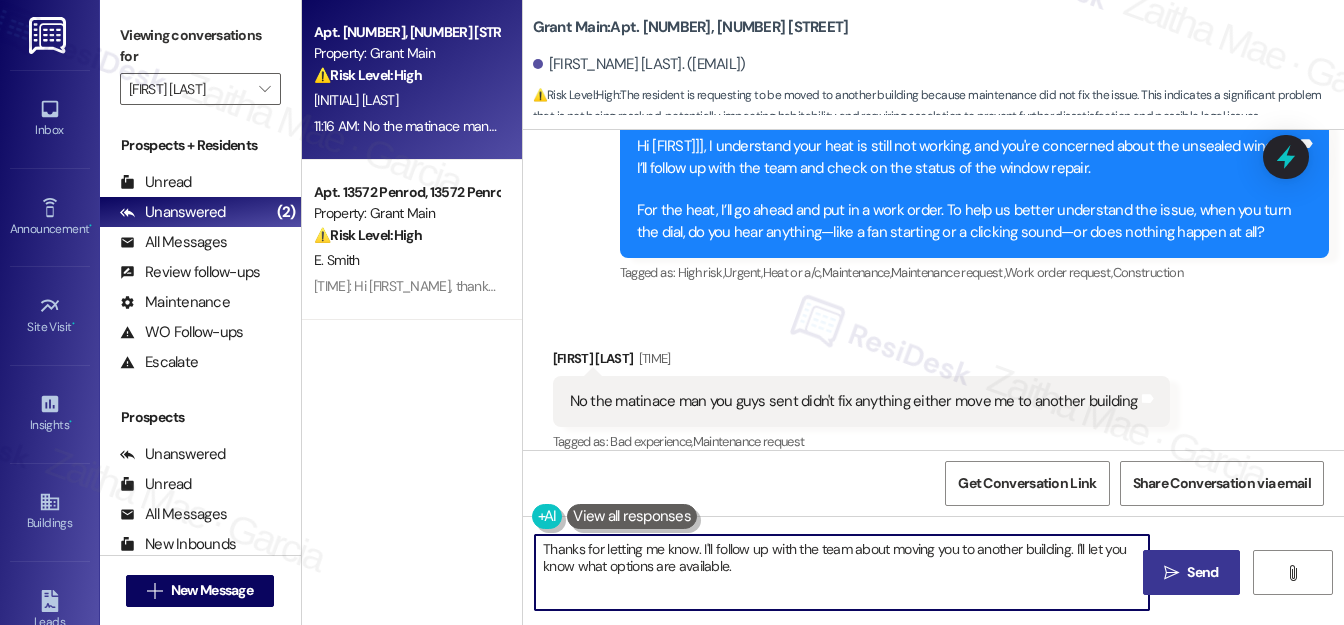type on "Thanks for letting me know. I'll follow up with the team about moving you to another building. I'll let you know what options are available." 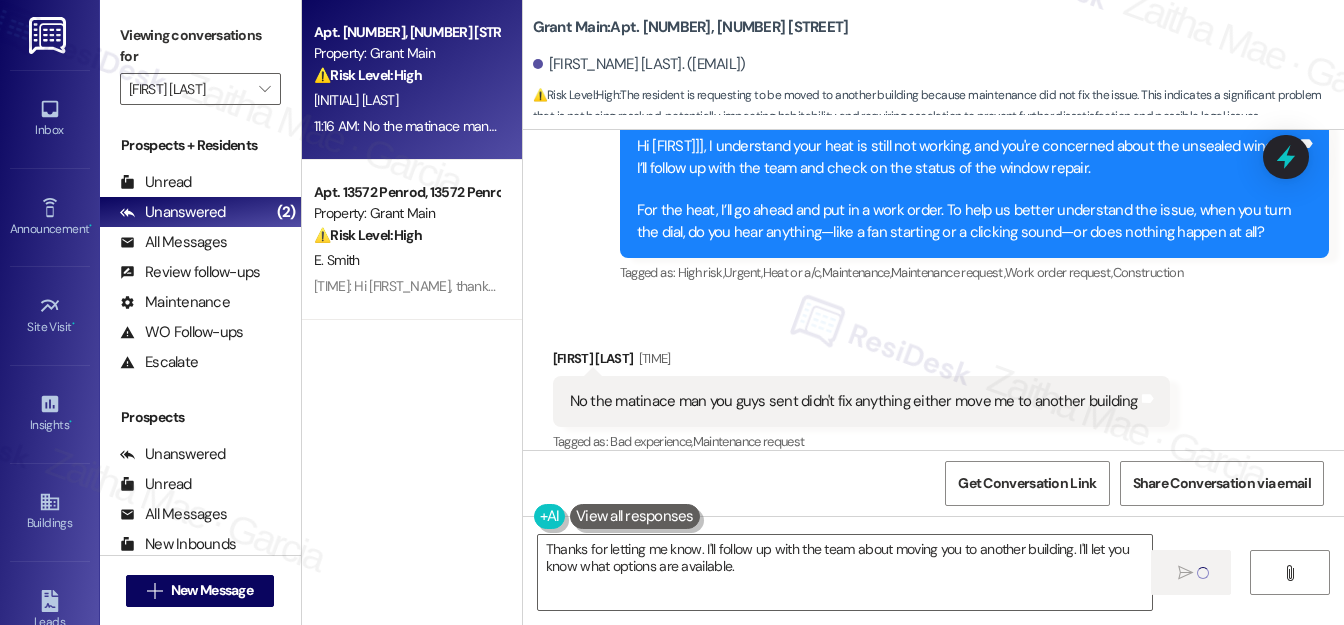 type 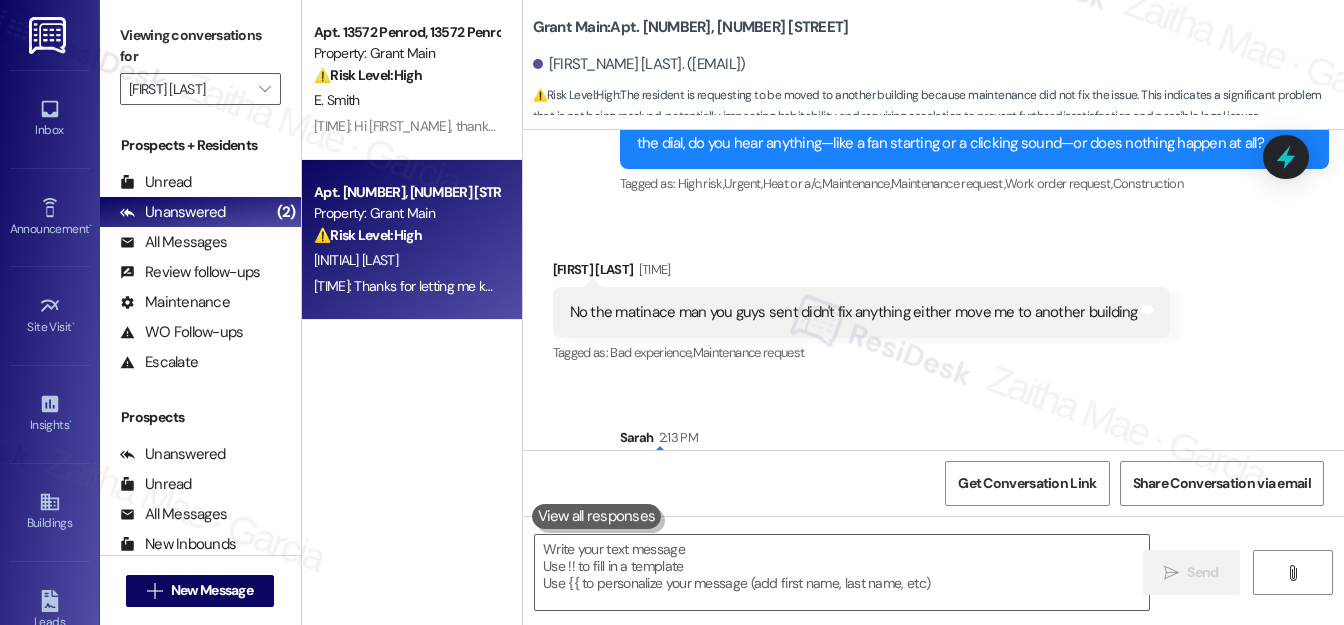 scroll, scrollTop: 10533, scrollLeft: 0, axis: vertical 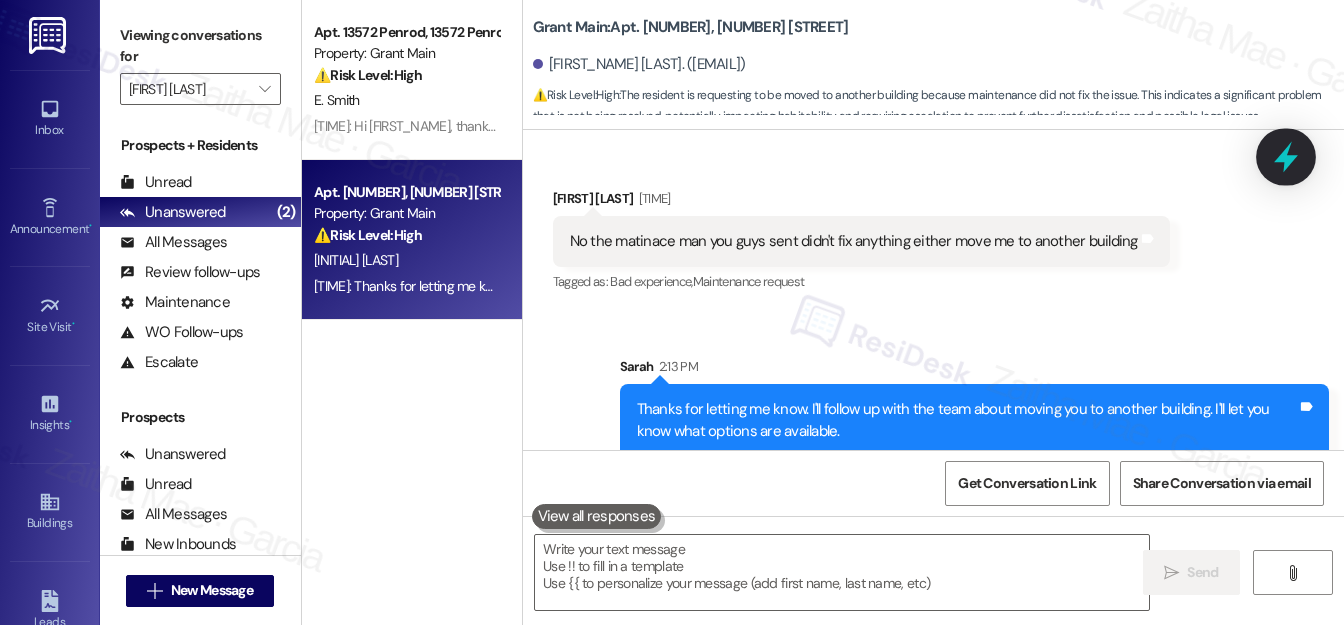 click at bounding box center [1286, 156] 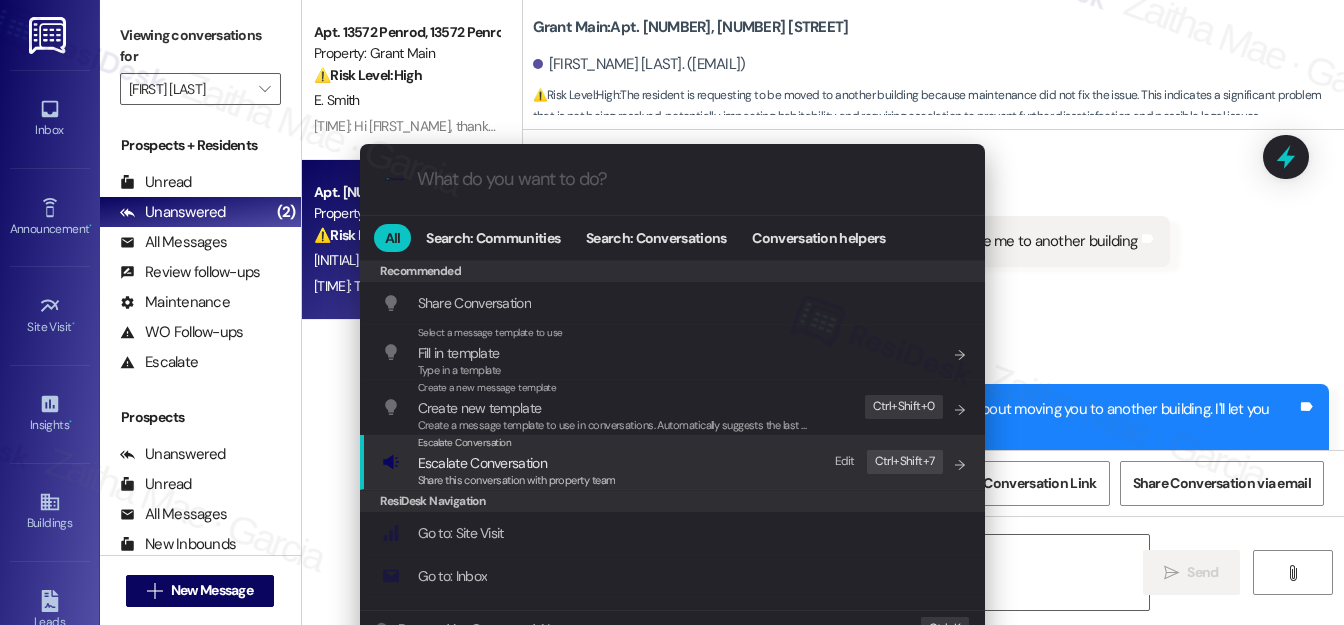 click on "Escalate Conversation" at bounding box center [482, 463] 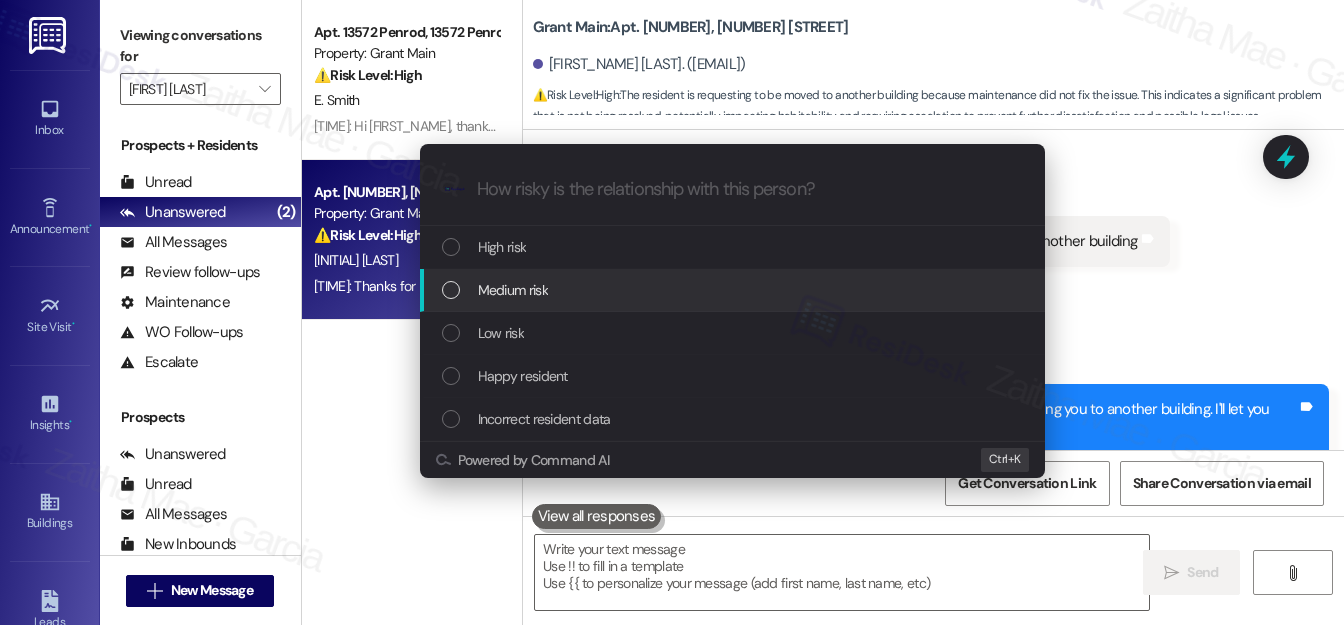 click on "Medium risk" at bounding box center [513, 290] 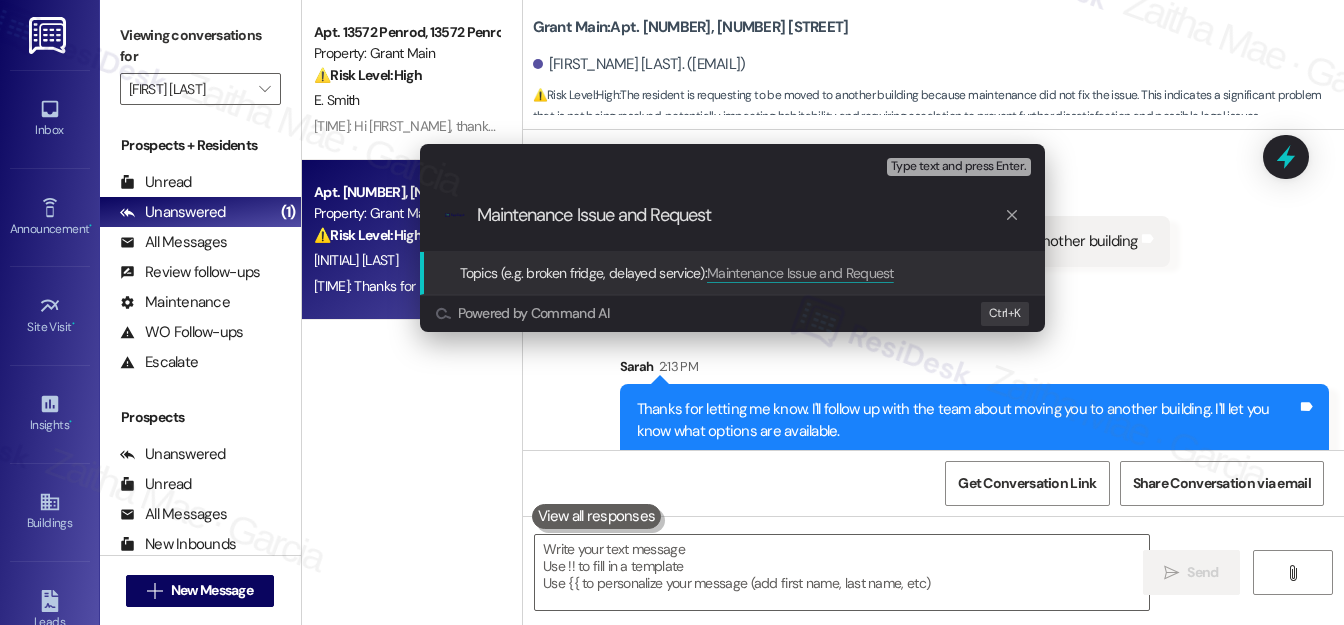 click on "Escalate Conversation Medium risk Topics (e.g. broken fridge, delayed service) Any messages to highlight in the email? Type text and press Enter. .cls-1{fill:#0a055f;}.cls-2{fill:#0cc4c4;} resideskLogoBlueOrange Maintenance Issue and Request Topics (e.g. broken fridge, delayed service):  Maintenance Issue and Request Powered by Command AI Ctrl+ K" at bounding box center (672, 312) 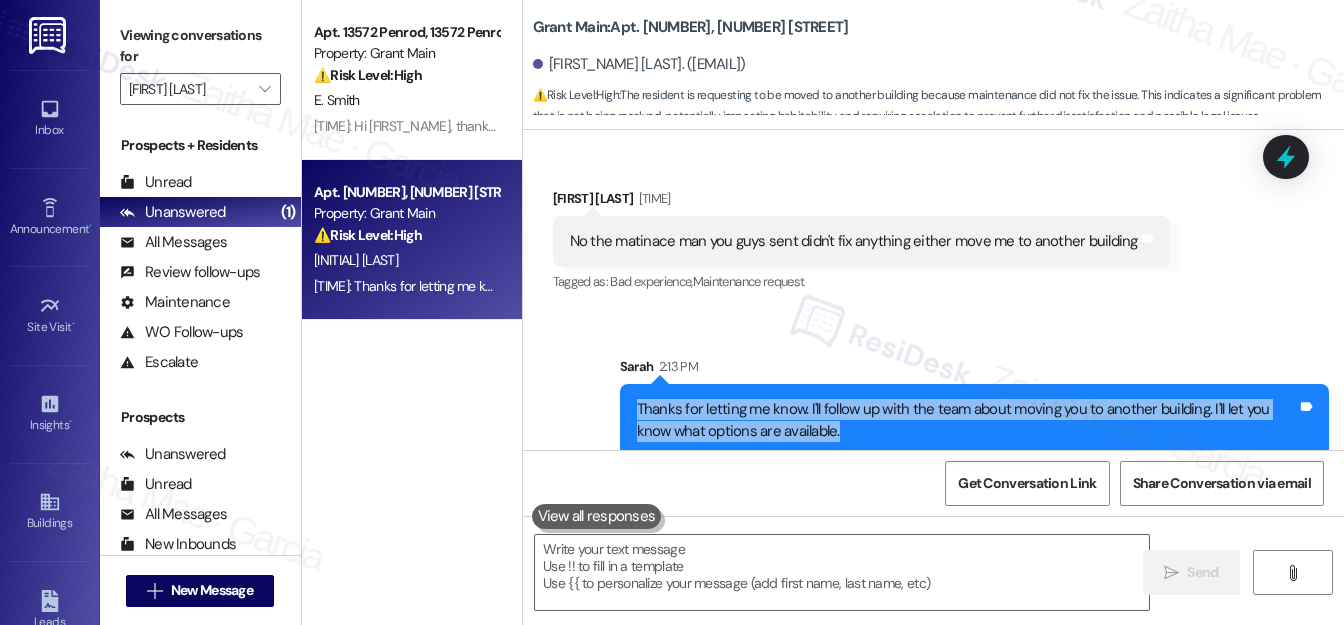 drag, startPoint x: 632, startPoint y: 382, endPoint x: 875, endPoint y: 407, distance: 244.28262 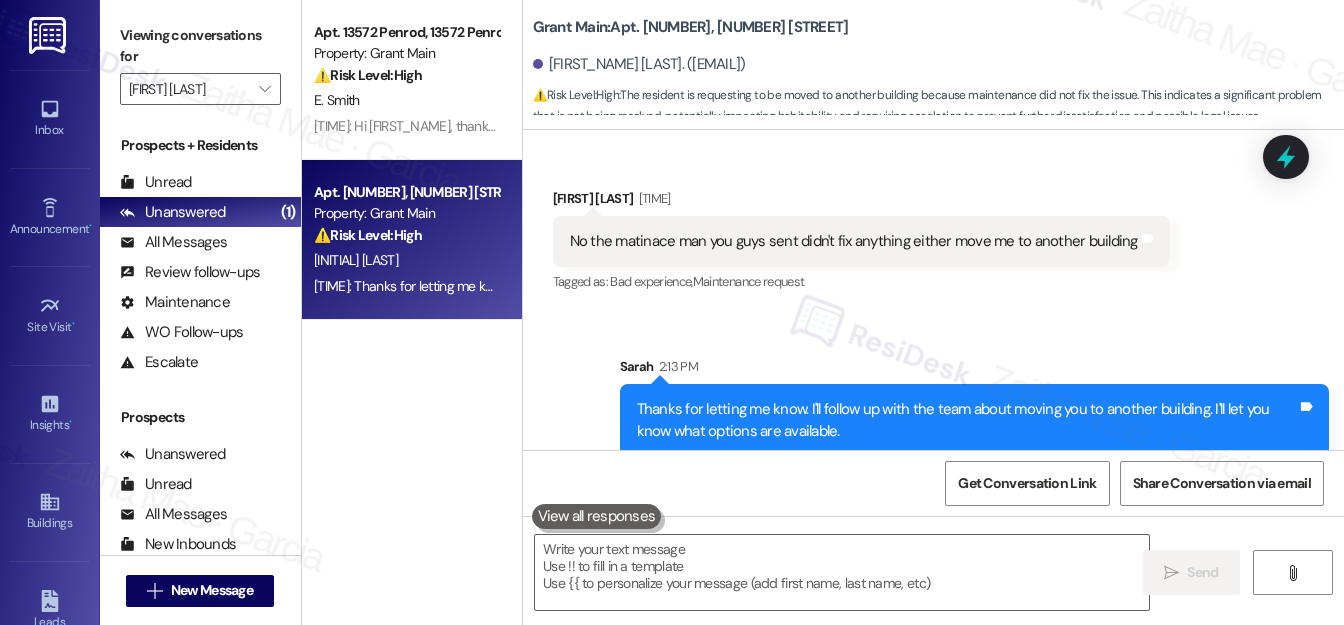 click on "Sent via SMS [FIRST_NAME] [TIME] Thanks for letting me know. I'll follow up with the team about moving you to another building. I'll let you know what options are available. Tags and notes" at bounding box center (933, 391) 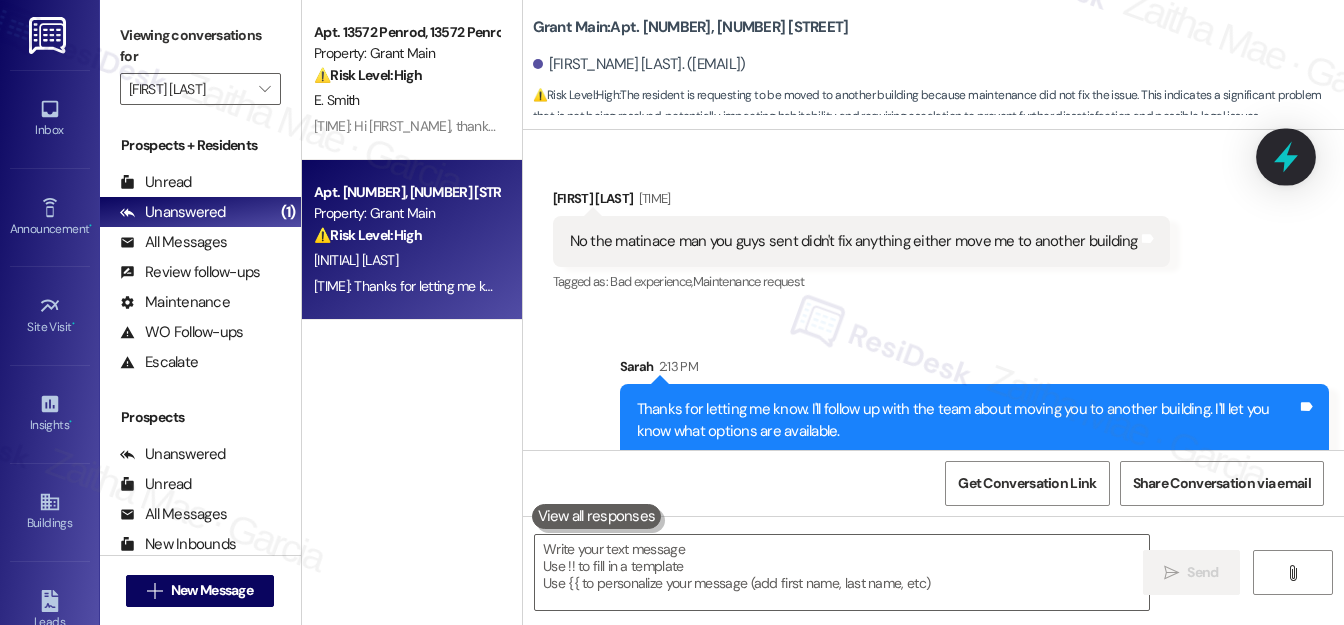click at bounding box center (1286, 156) 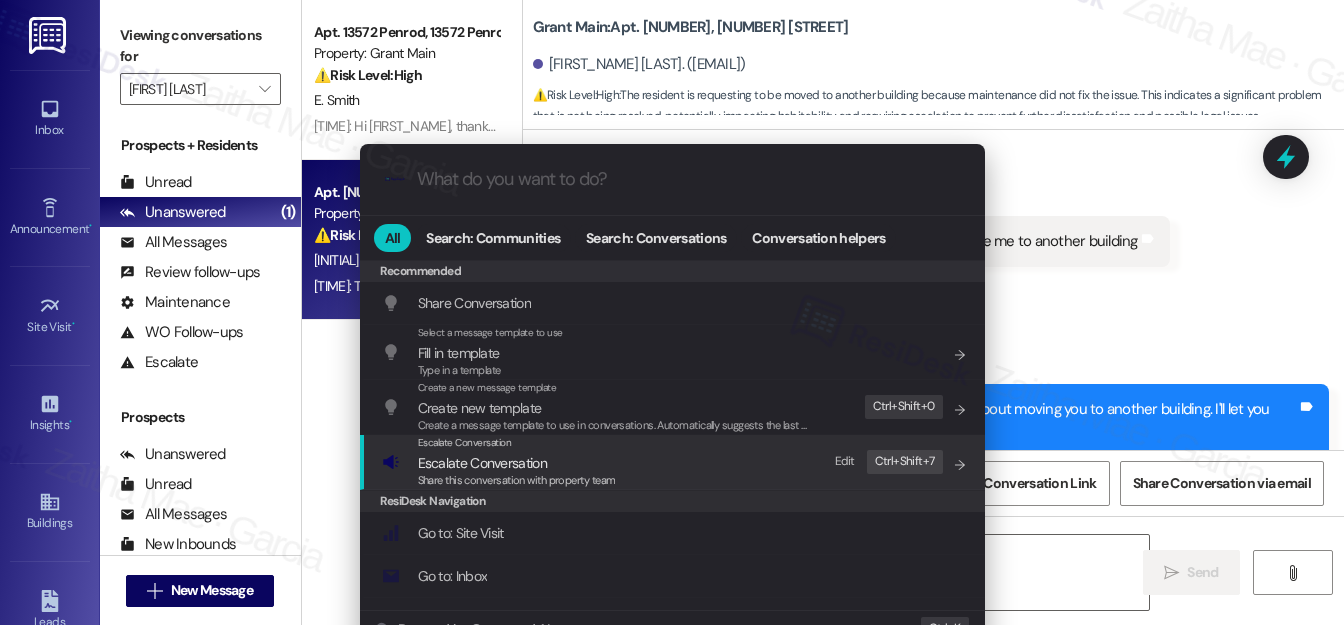 click on "Escalate Conversation" at bounding box center [482, 463] 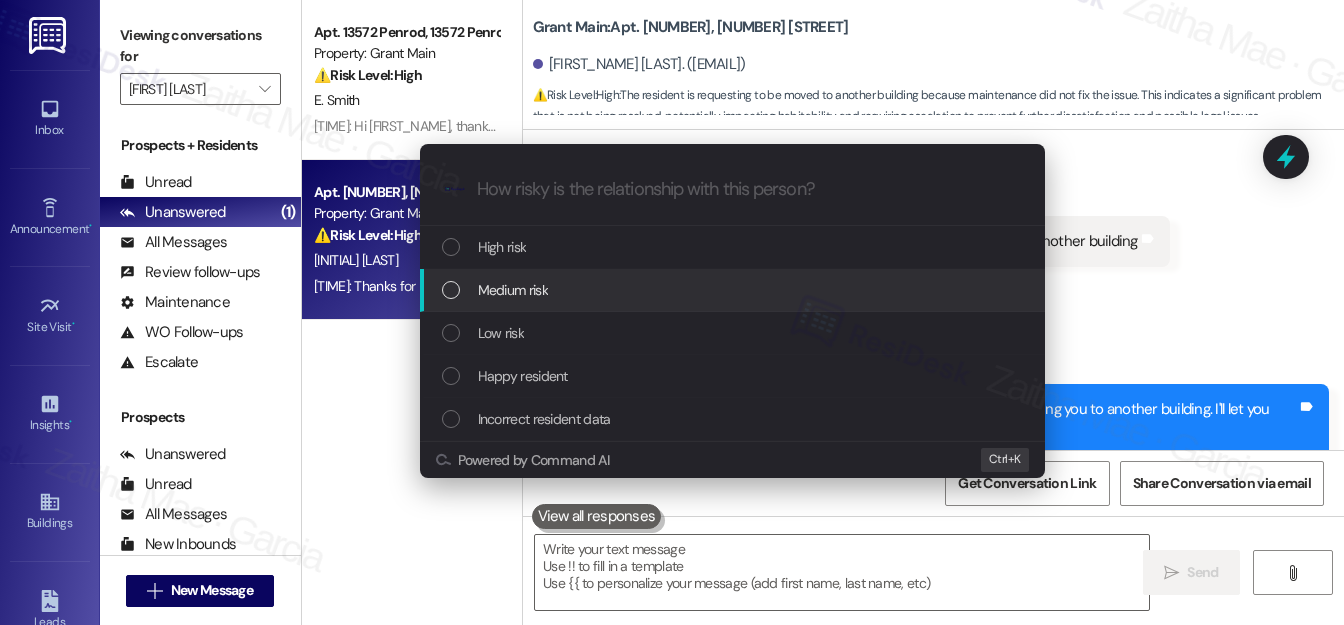 click on "Medium risk" at bounding box center (513, 290) 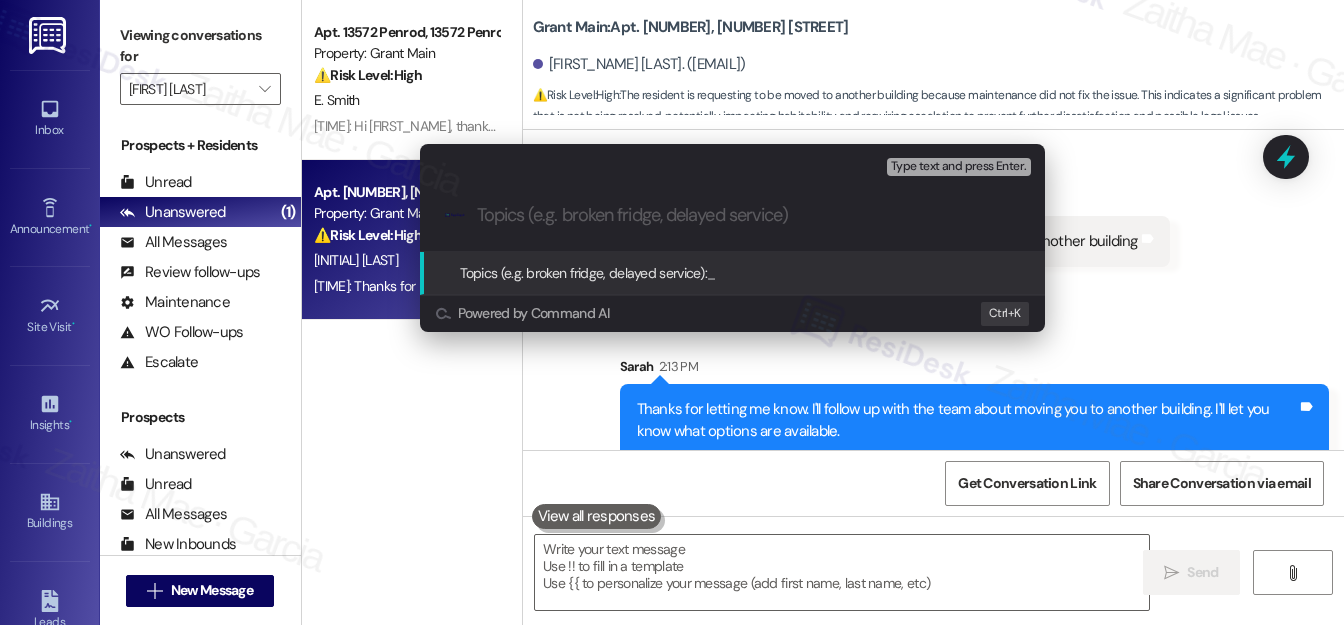 paste on "Building Transfer Request" 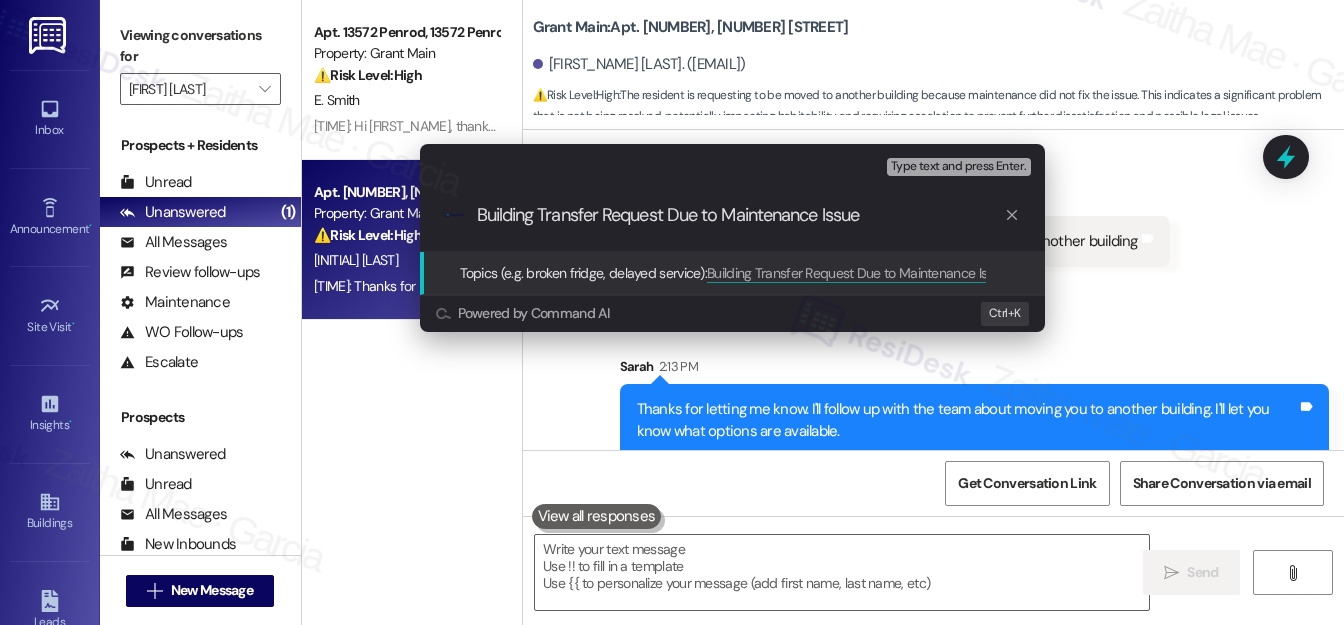 type on "Building Transfer Request Due to Maintenance Issues" 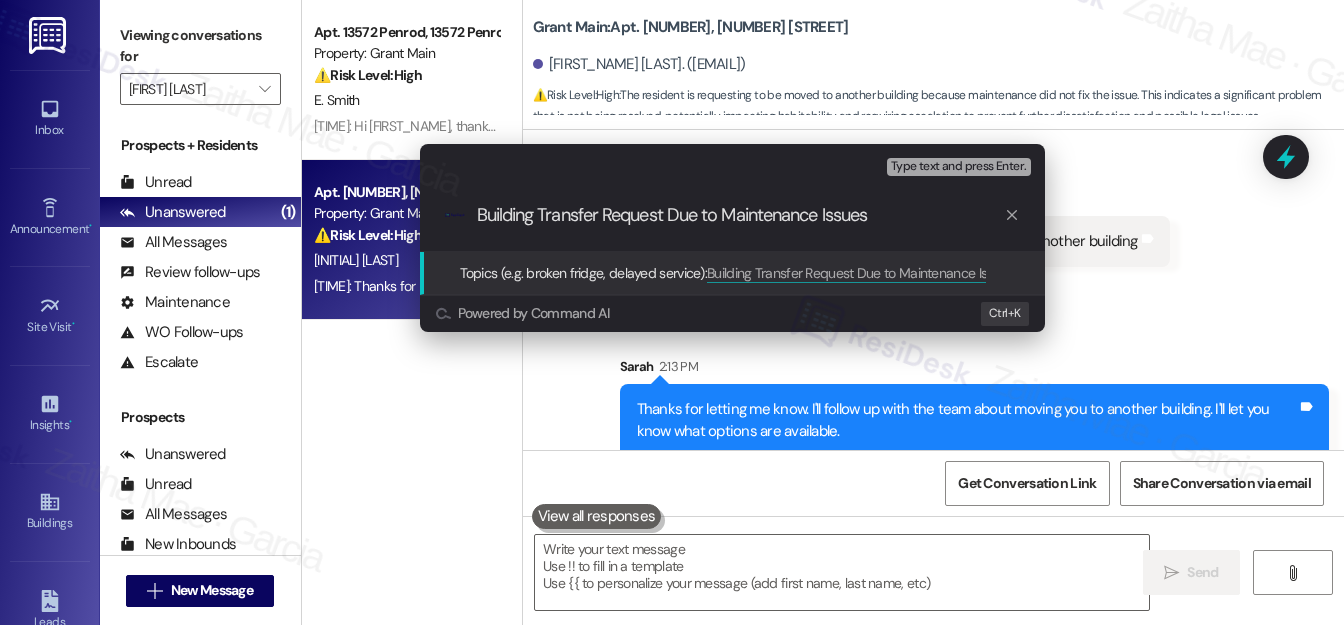 type 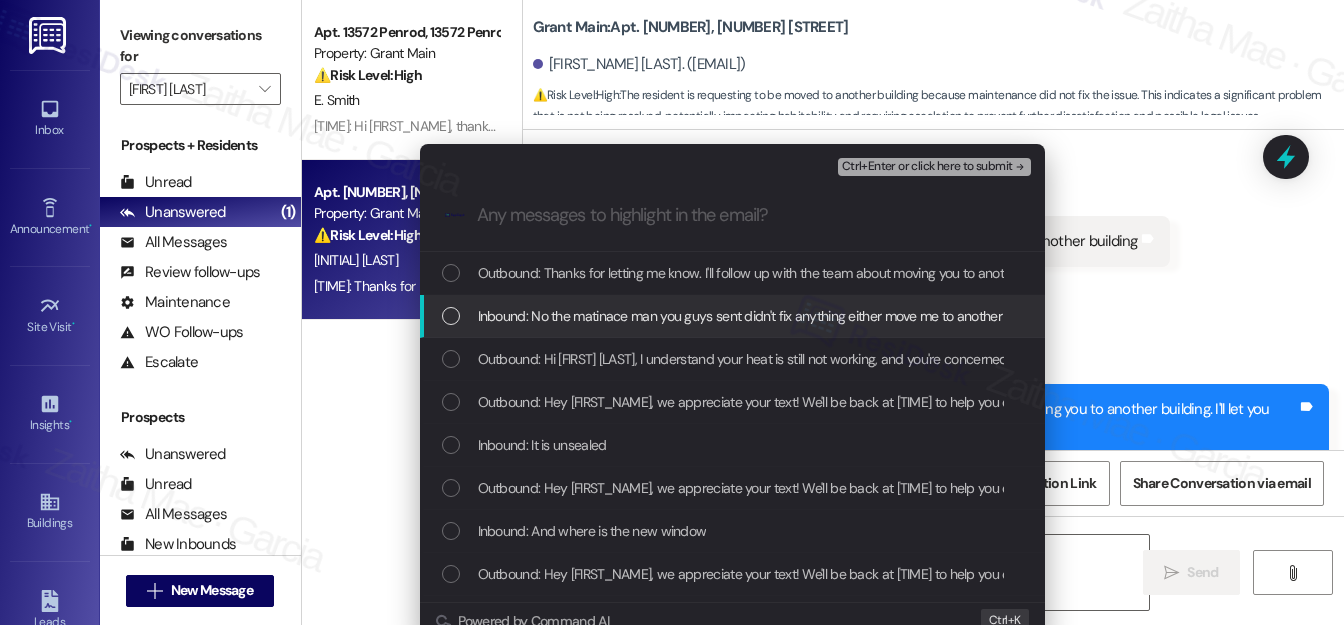 click at bounding box center (451, 316) 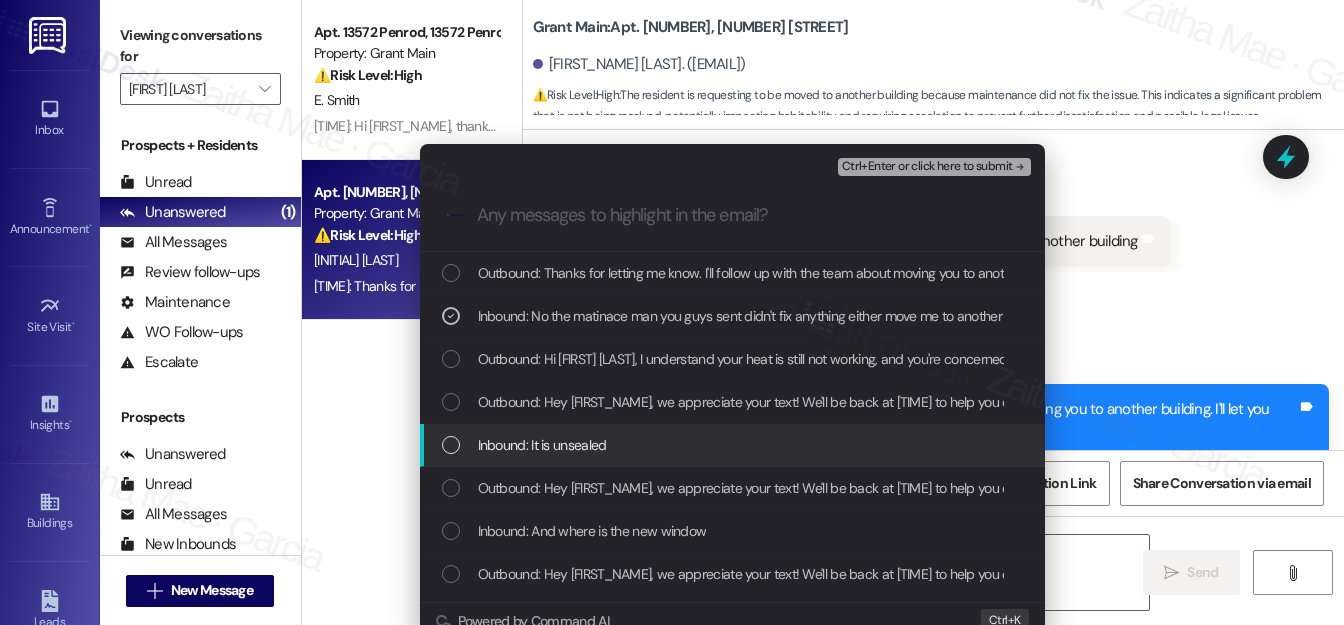 click at bounding box center [451, 445] 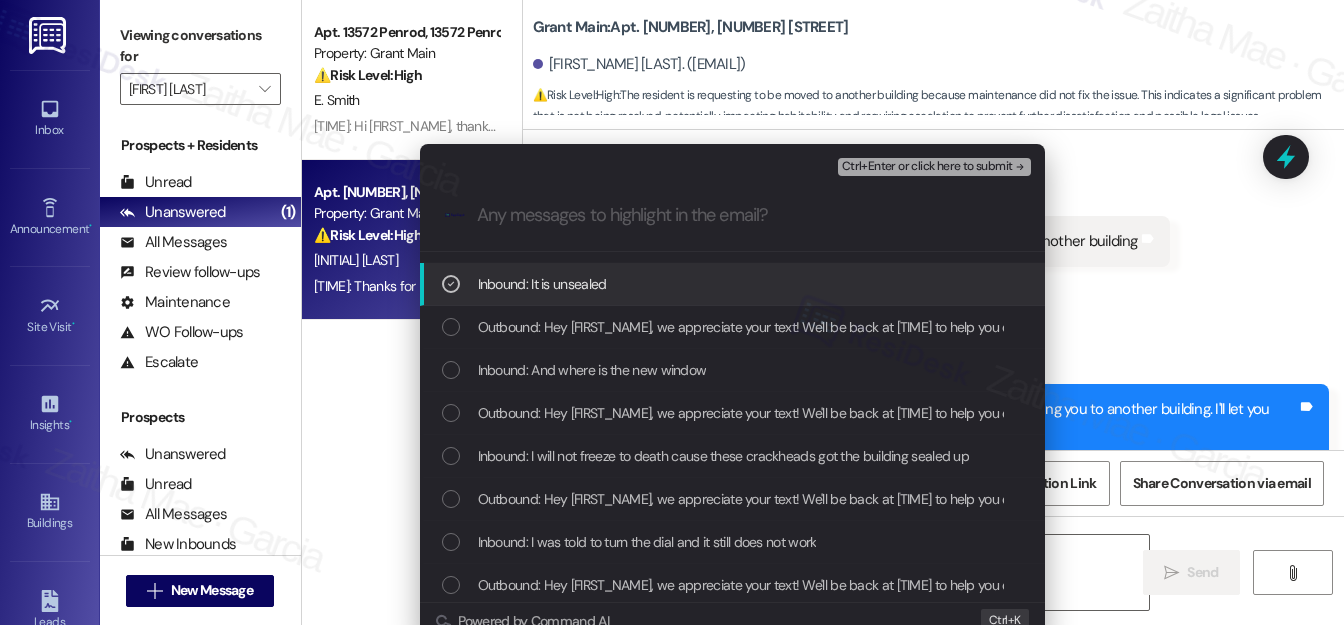 scroll, scrollTop: 181, scrollLeft: 0, axis: vertical 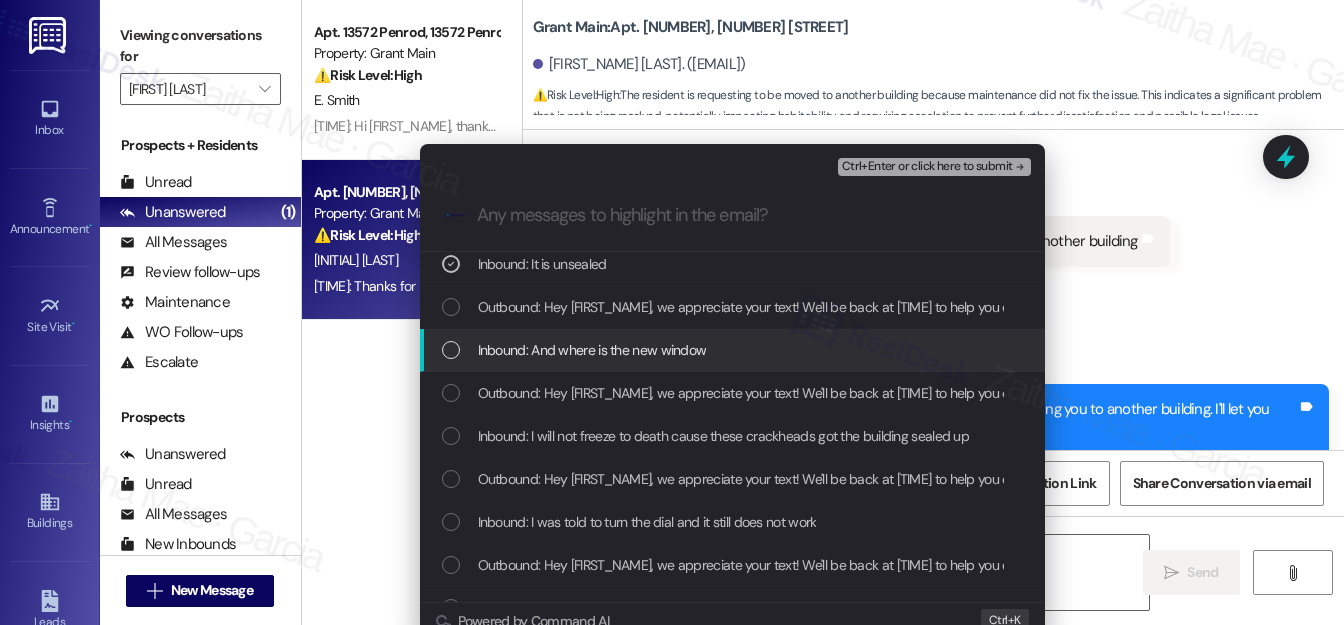 click at bounding box center (451, 350) 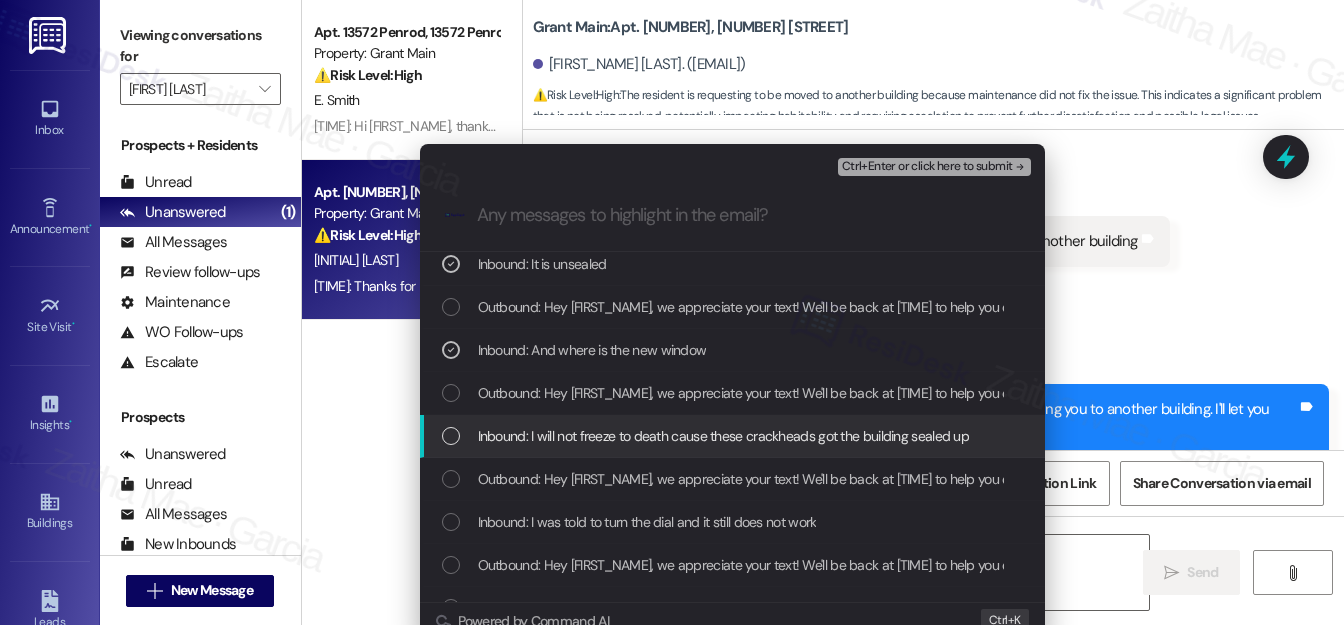 click on "Inbound: I will not freeze to death cause these crackheads got the building sealed up" at bounding box center (734, 436) 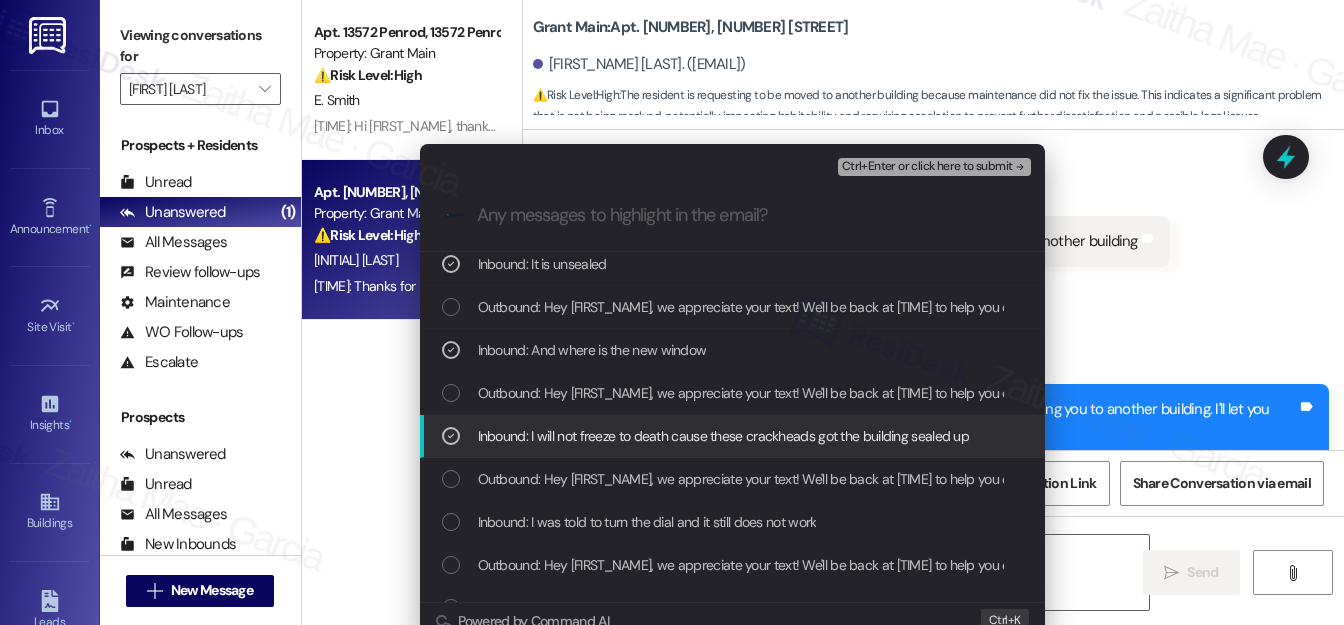 scroll, scrollTop: 272, scrollLeft: 0, axis: vertical 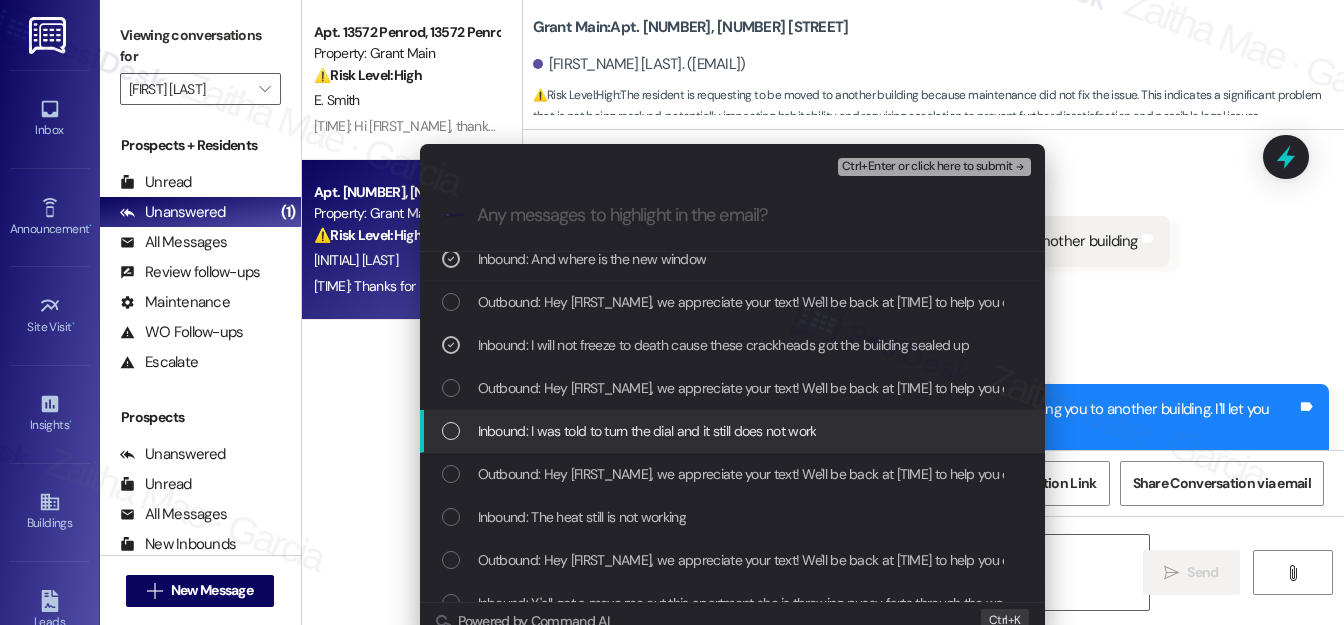 click at bounding box center (451, 431) 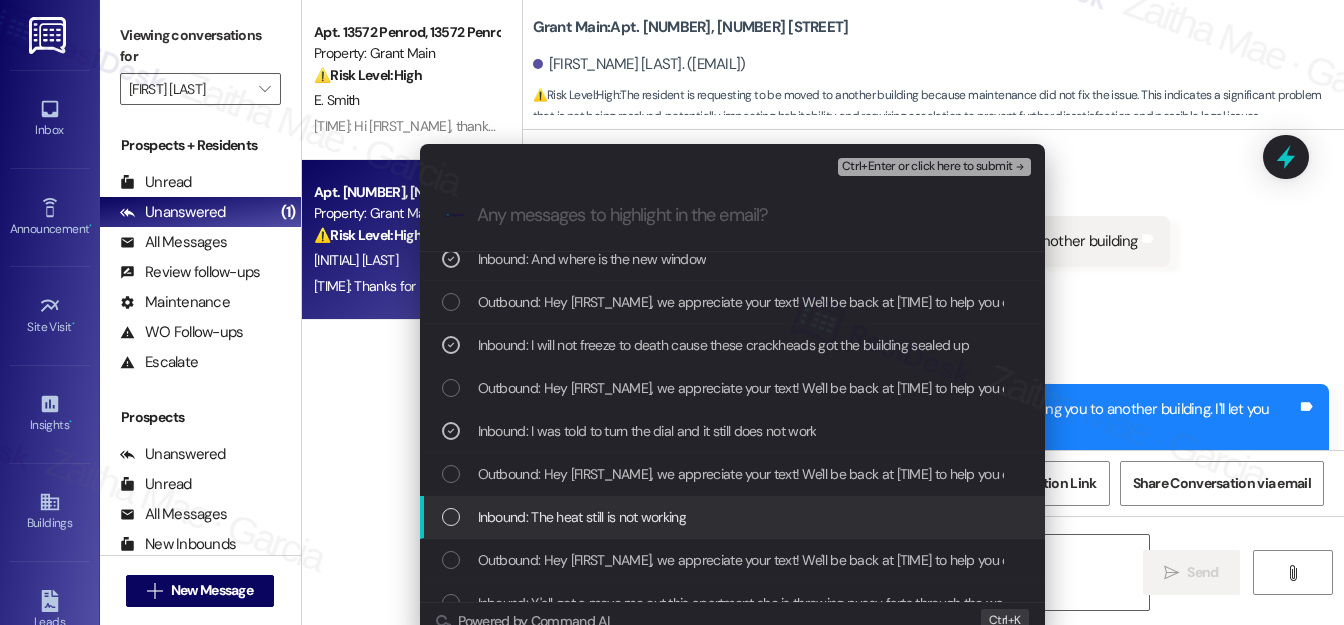 click at bounding box center (451, 517) 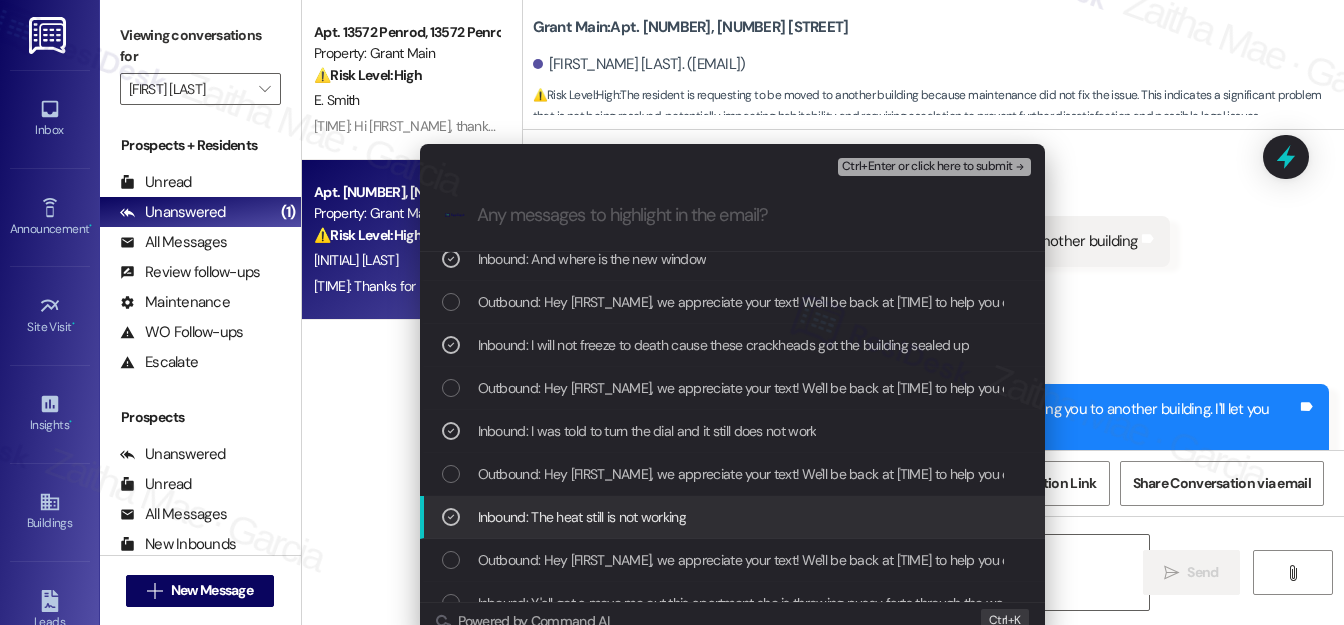 scroll, scrollTop: 363, scrollLeft: 0, axis: vertical 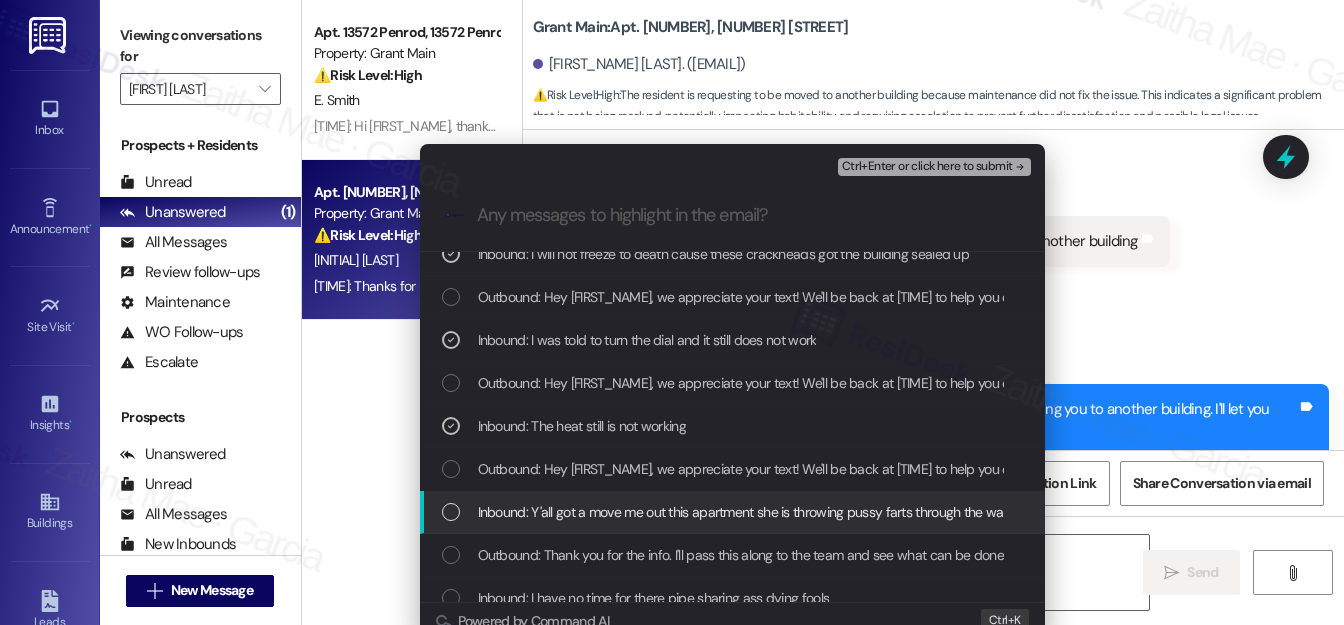 click at bounding box center (451, 512) 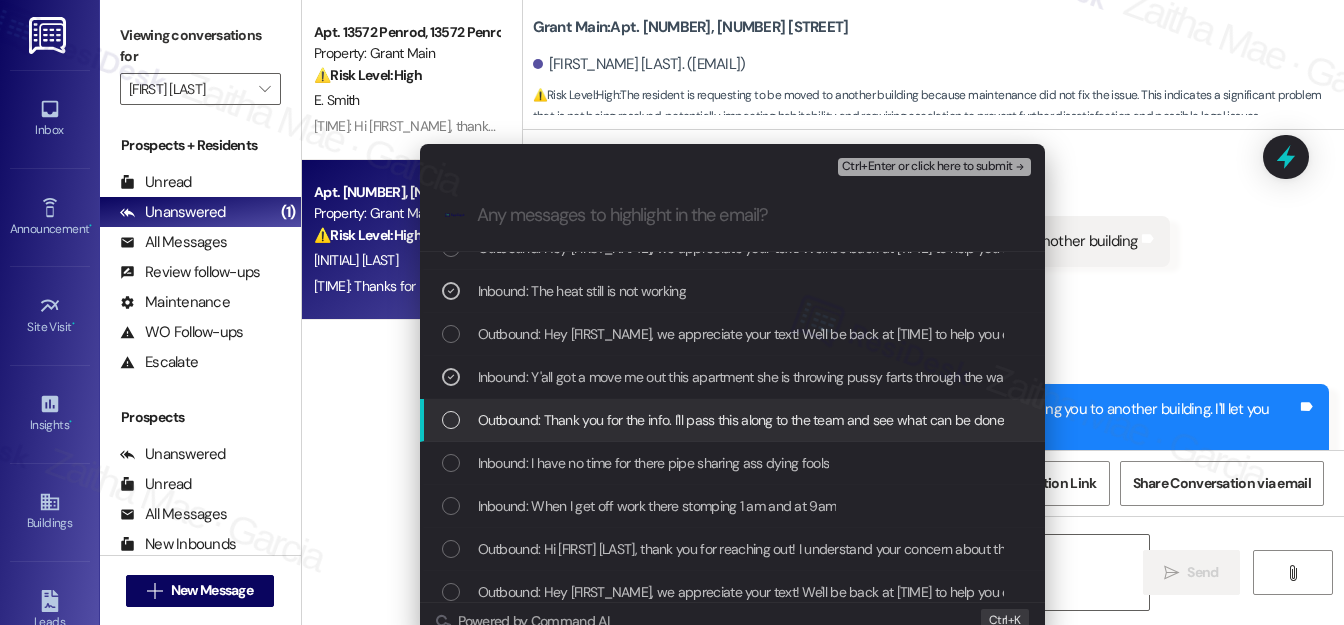 scroll, scrollTop: 545, scrollLeft: 0, axis: vertical 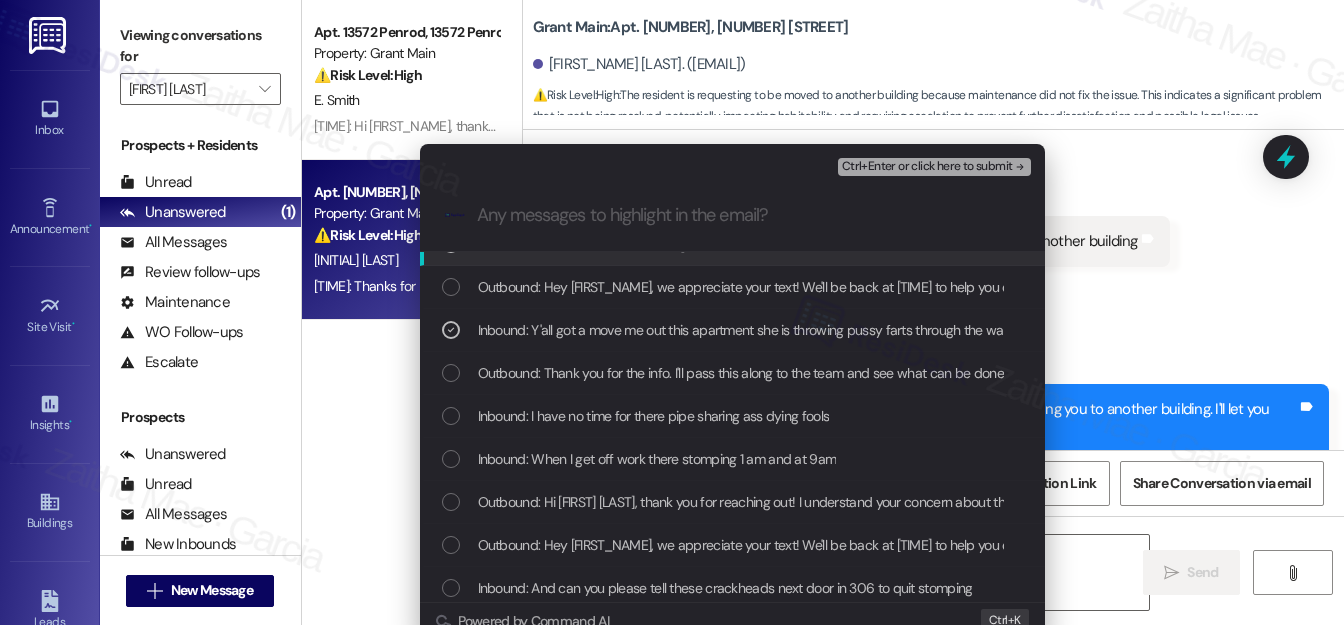 click on "Ctrl+Enter or click here to submit" at bounding box center [927, 167] 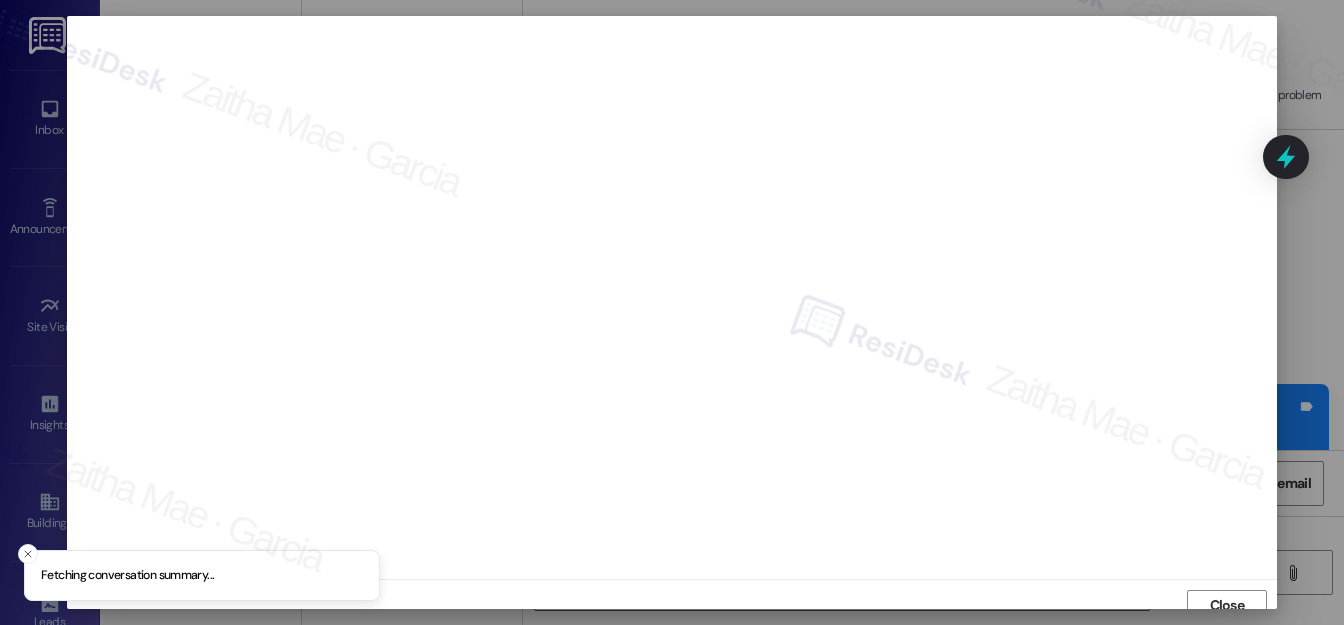 scroll, scrollTop: 12, scrollLeft: 0, axis: vertical 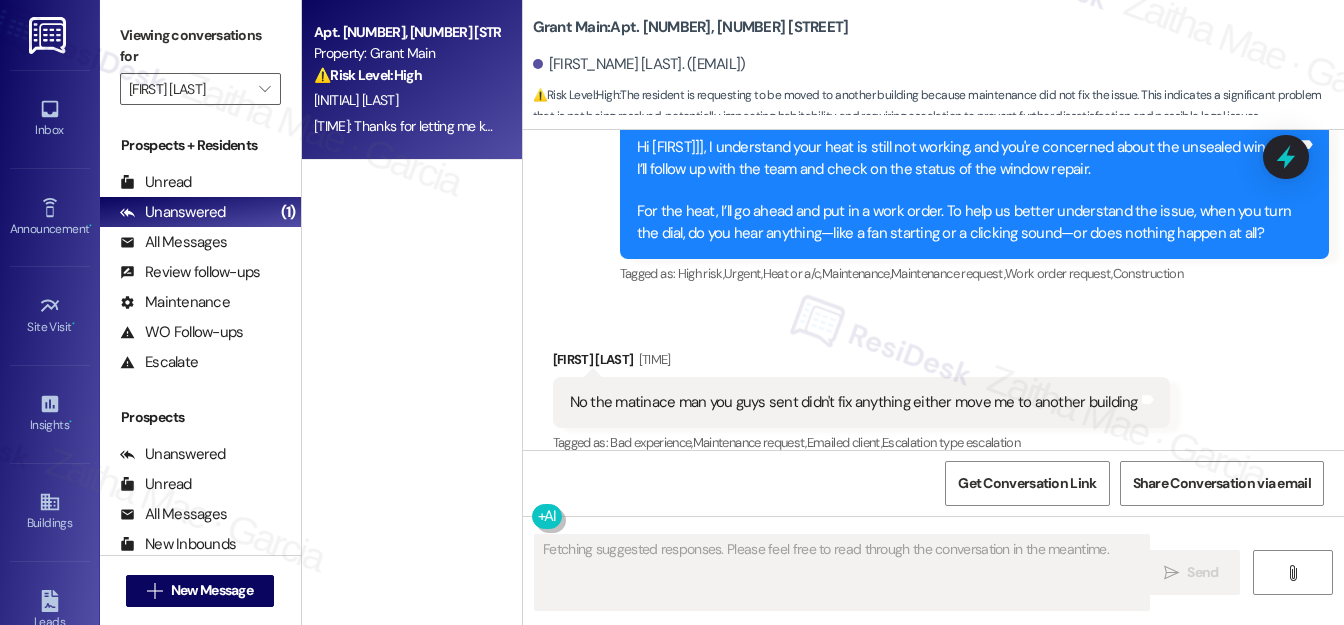 click on "[INITIAL] [LAST]" at bounding box center (406, 100) 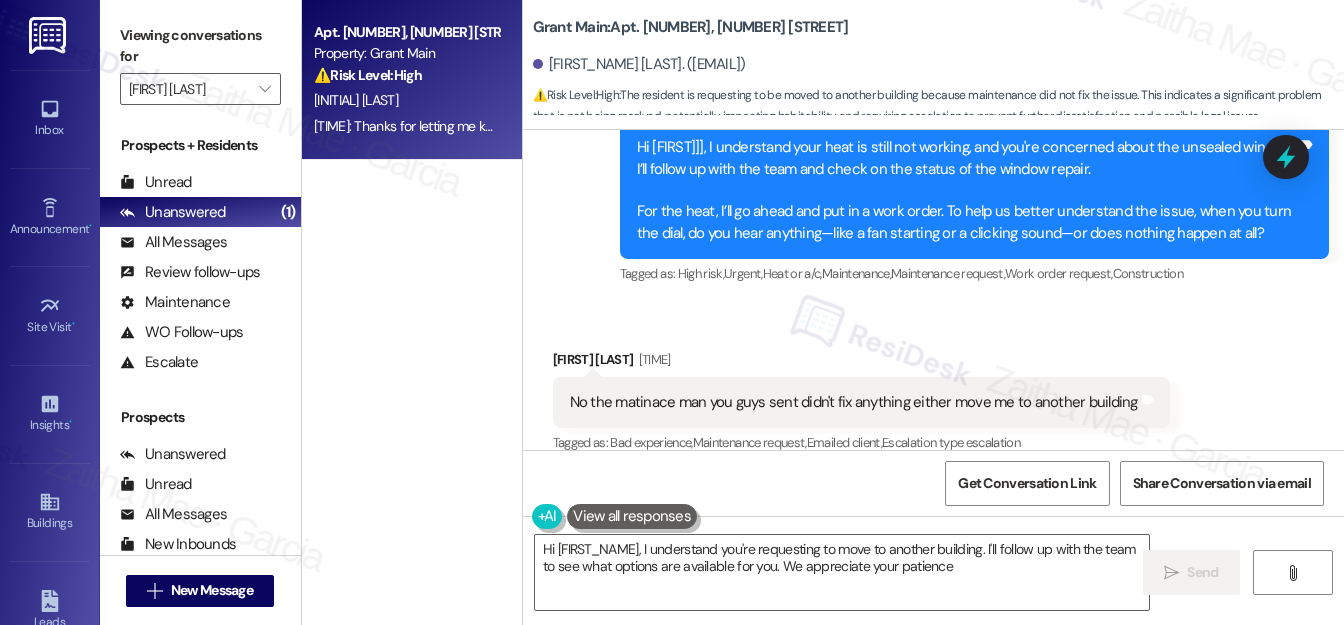 type on "Hi [FIRST_NAME], I understand you're requesting to move to another building. I'll follow up with the team to see what options are available for you. We appreciate your patience!" 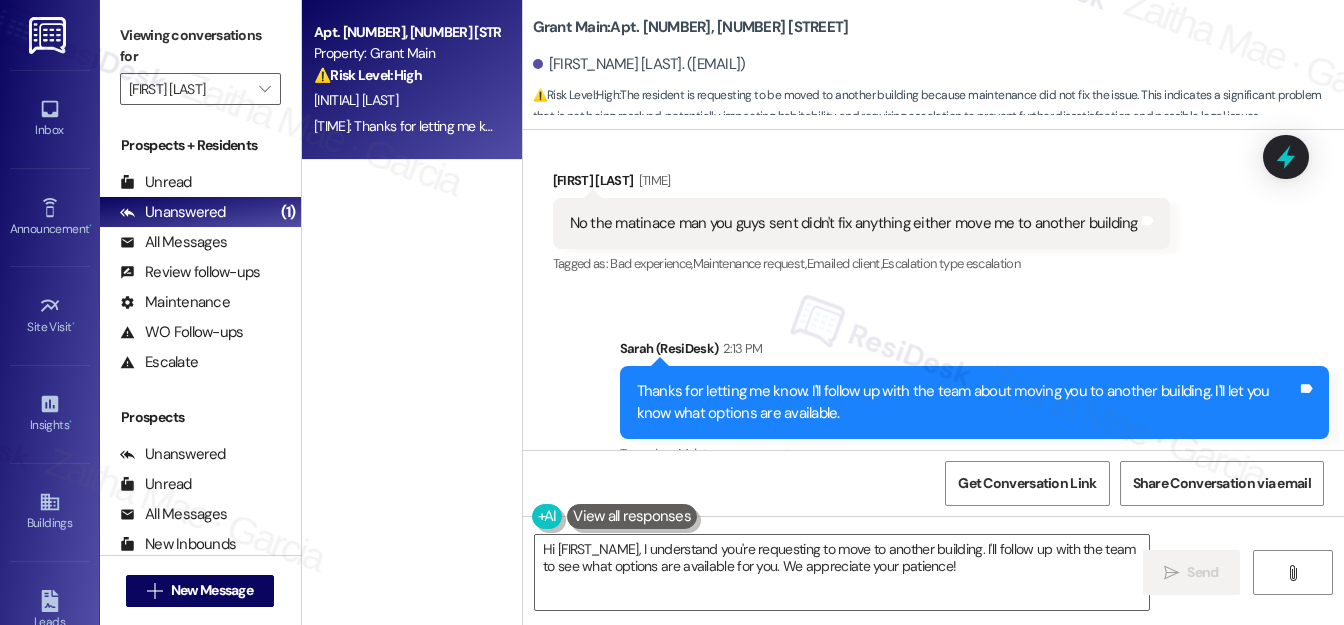 scroll, scrollTop: 10563, scrollLeft: 0, axis: vertical 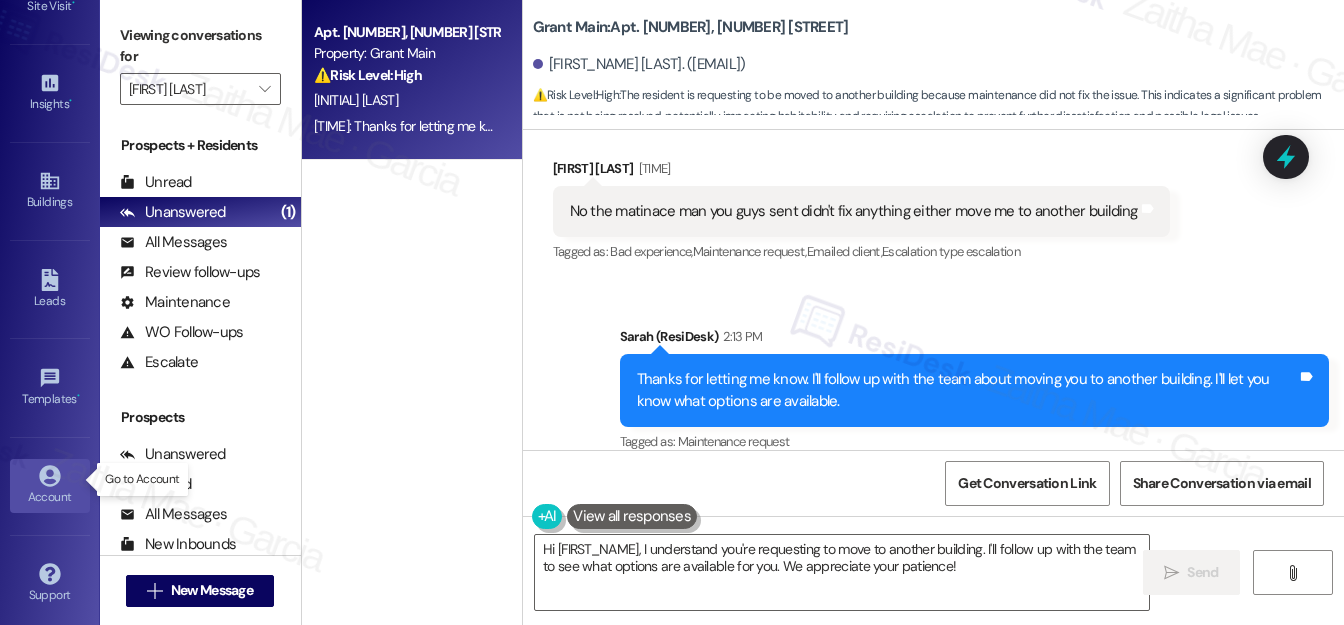 click on "Account" at bounding box center [50, 497] 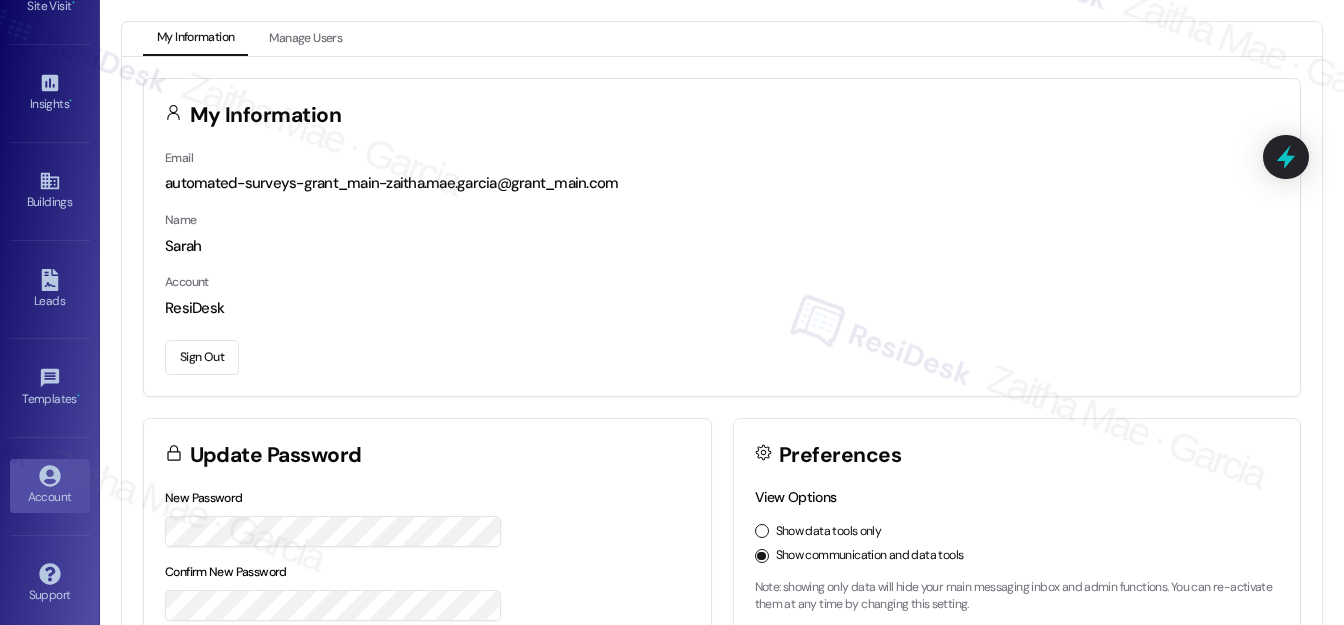 click on "Sign Out" at bounding box center [202, 357] 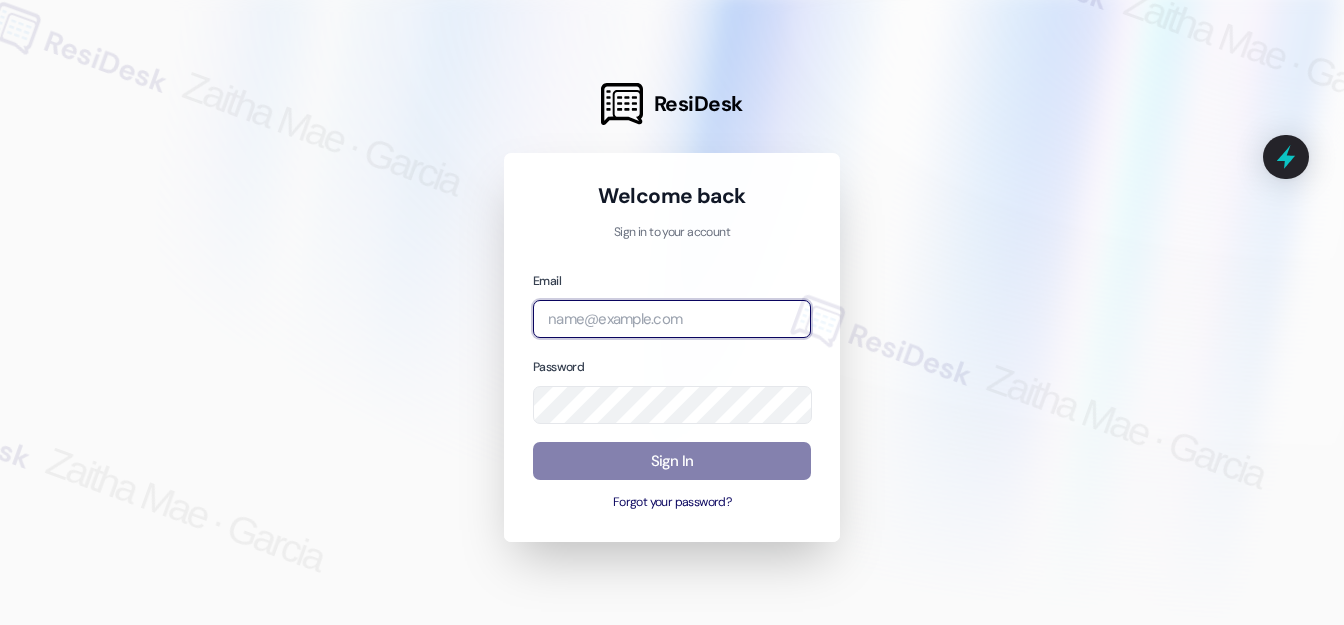 click at bounding box center [672, 319] 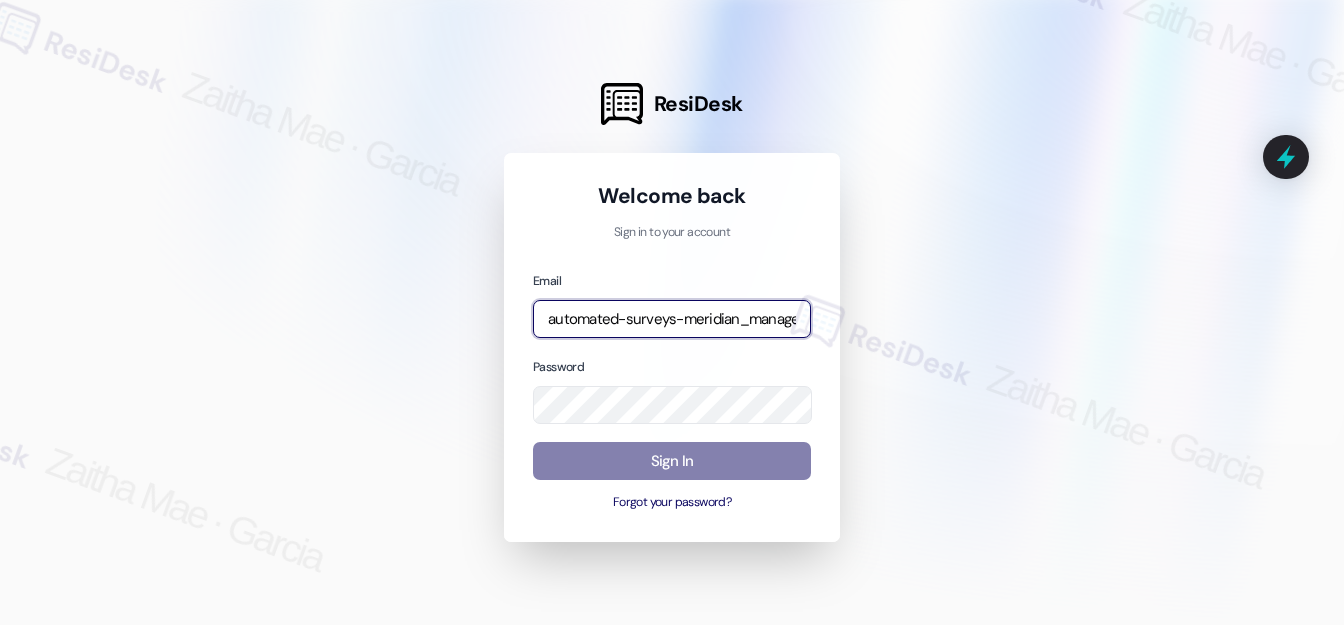 type on "automated-surveys-meridian_management-zaitha.mae.garcia@meridian_management.com" 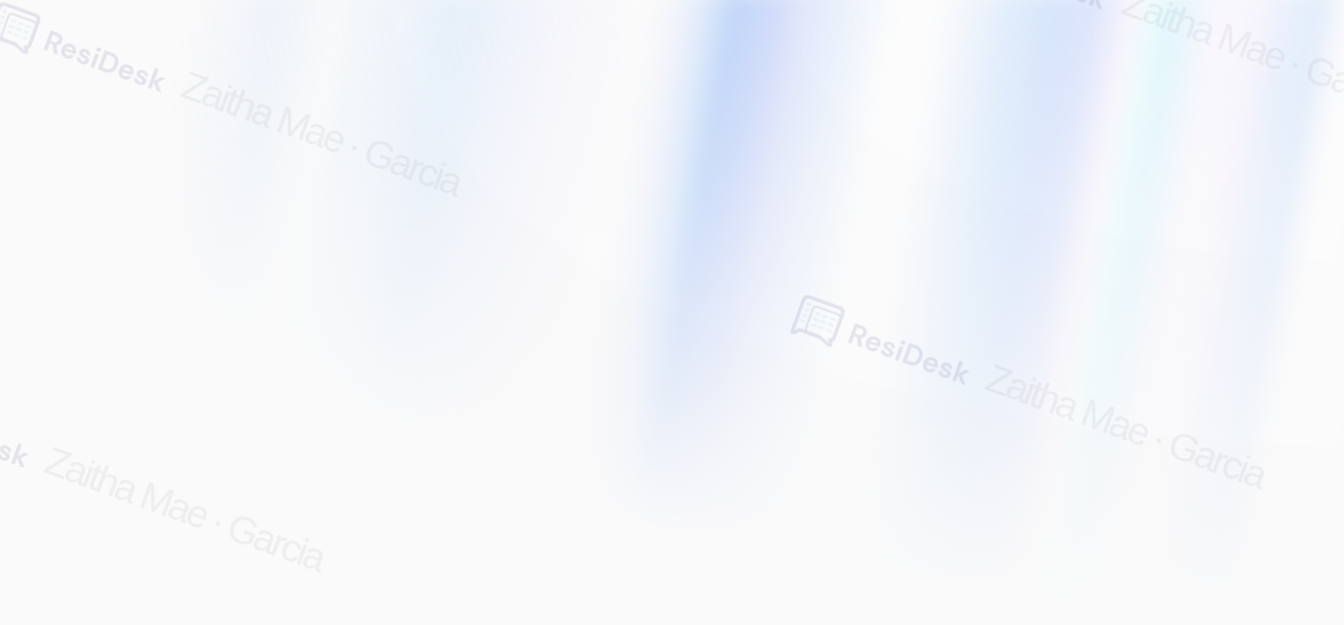 scroll, scrollTop: 0, scrollLeft: 0, axis: both 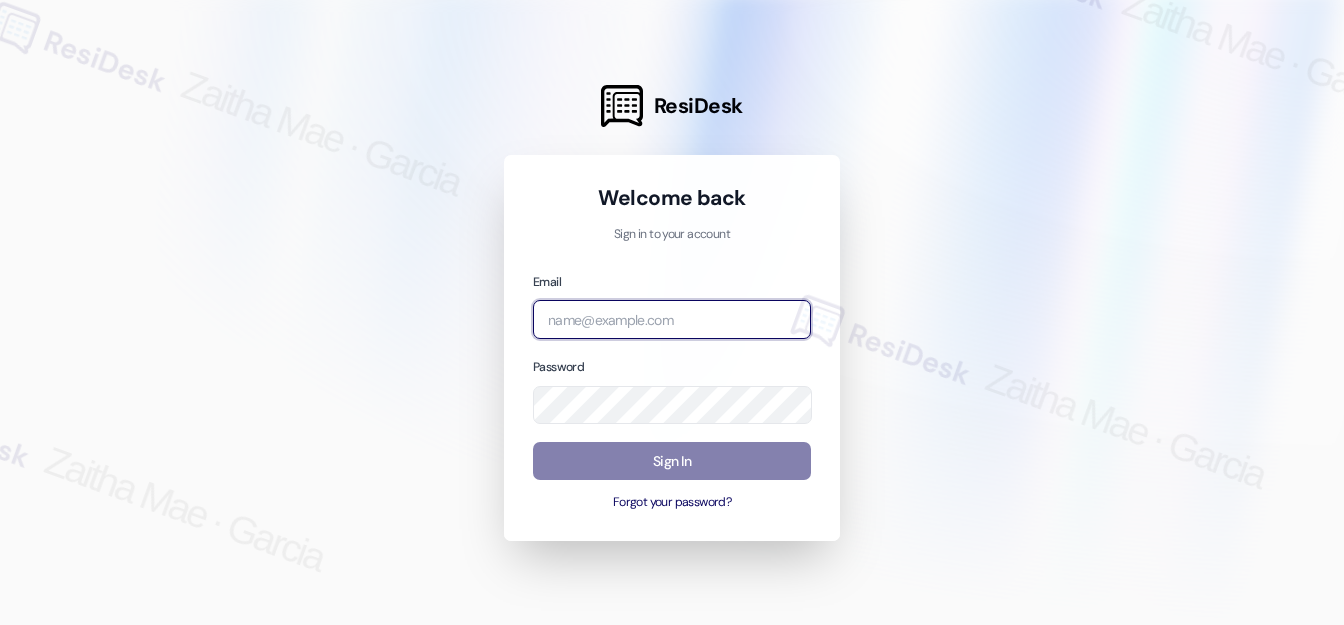 click at bounding box center [672, 319] 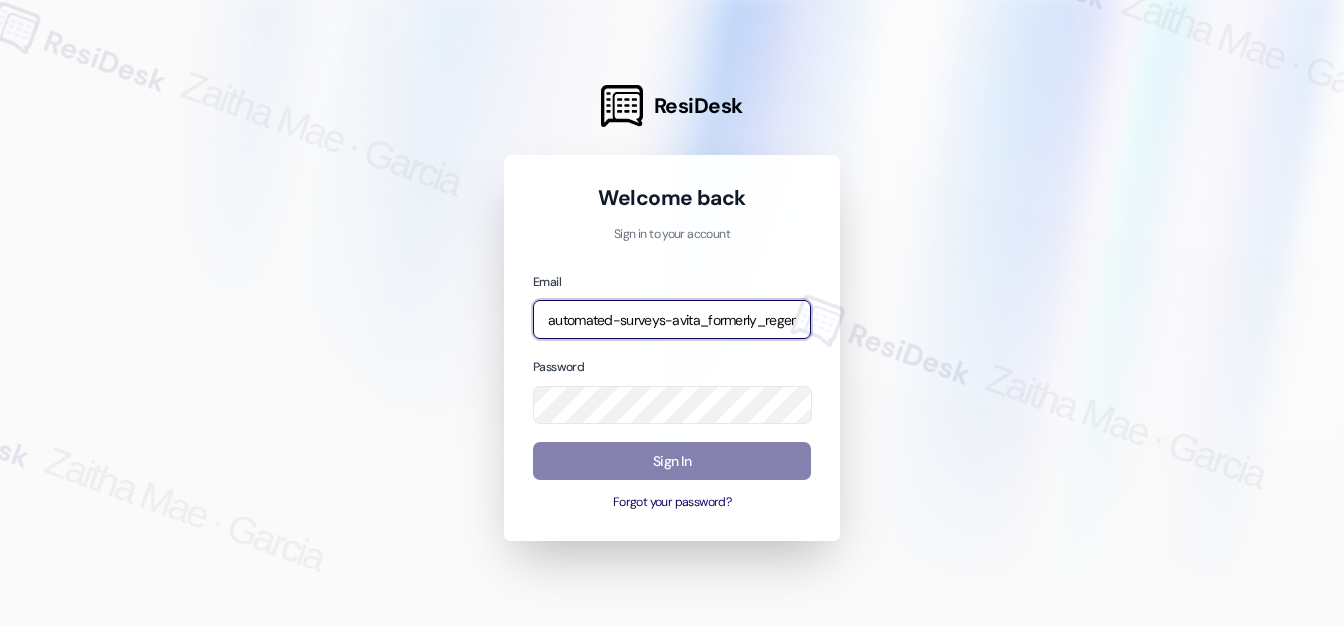 type on "automated-surveys-avita_formerly_regency-zaitha.mae.garcia@avita_formerly_regency.com" 